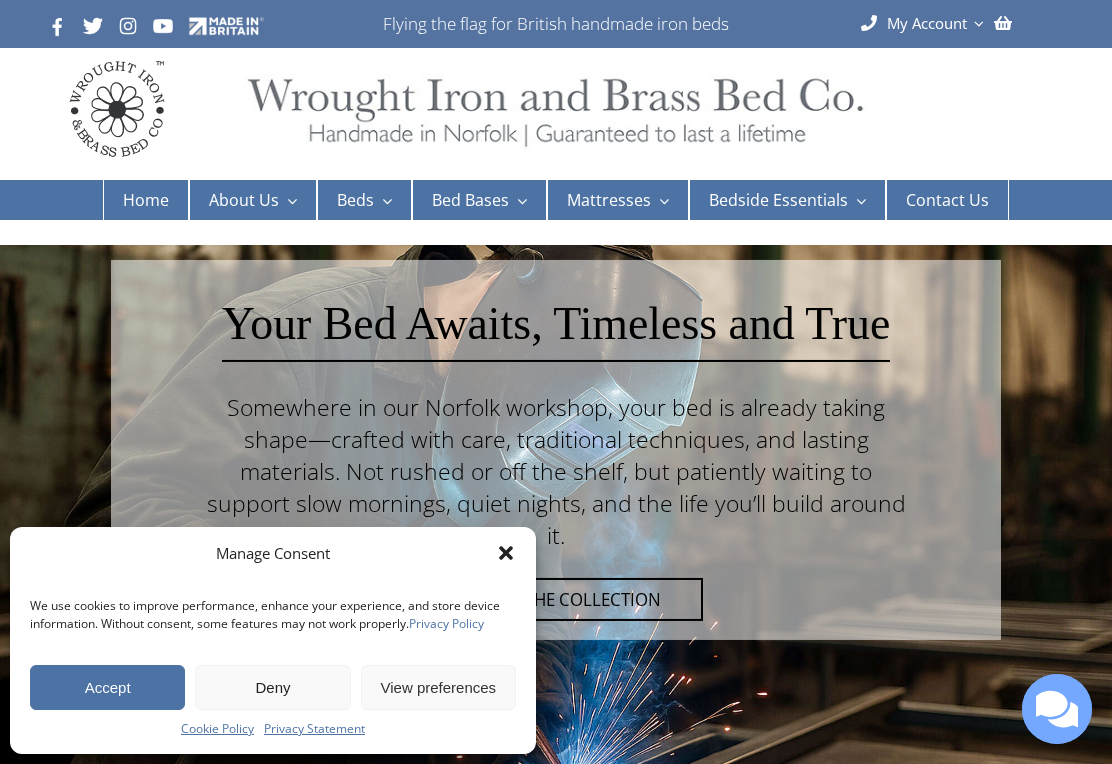 scroll, scrollTop: 0, scrollLeft: 0, axis: both 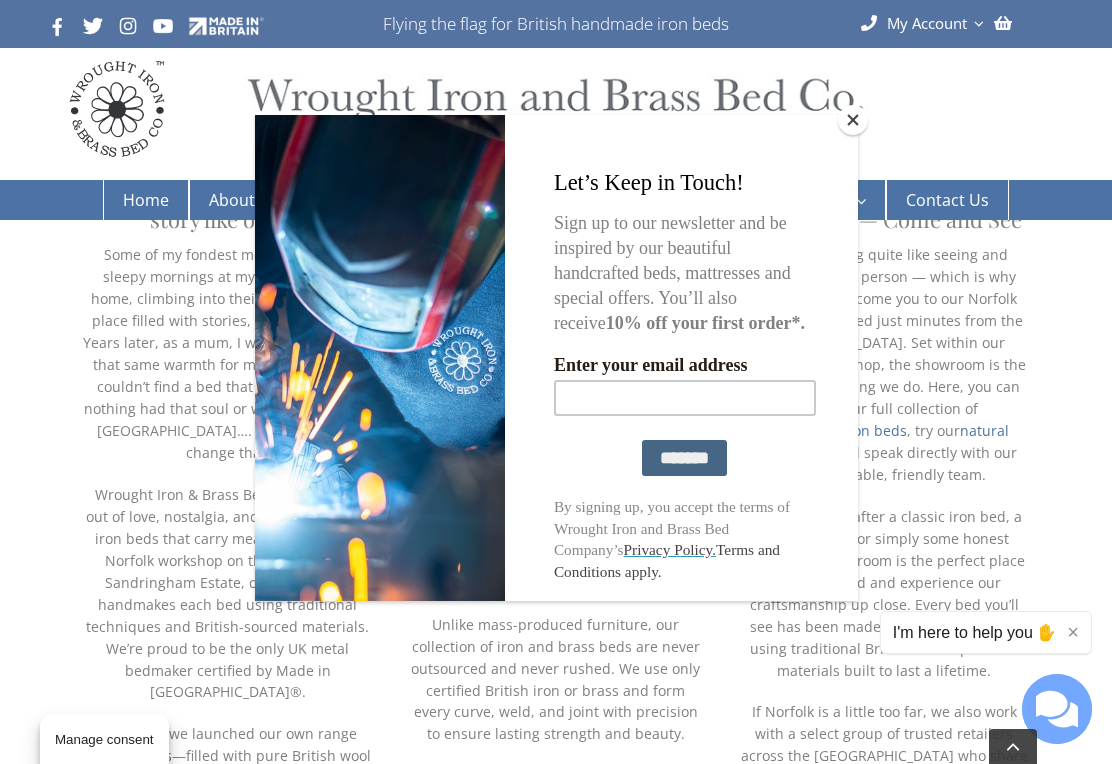click at bounding box center (853, 120) 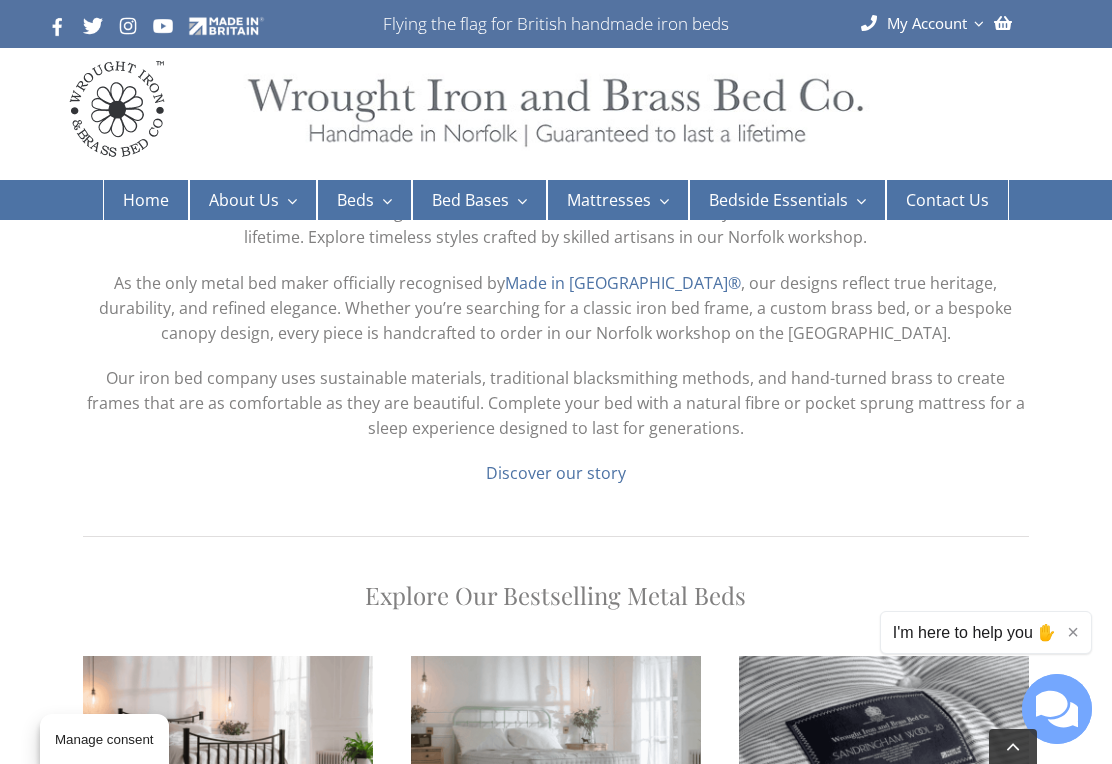 scroll, scrollTop: 790, scrollLeft: 0, axis: vertical 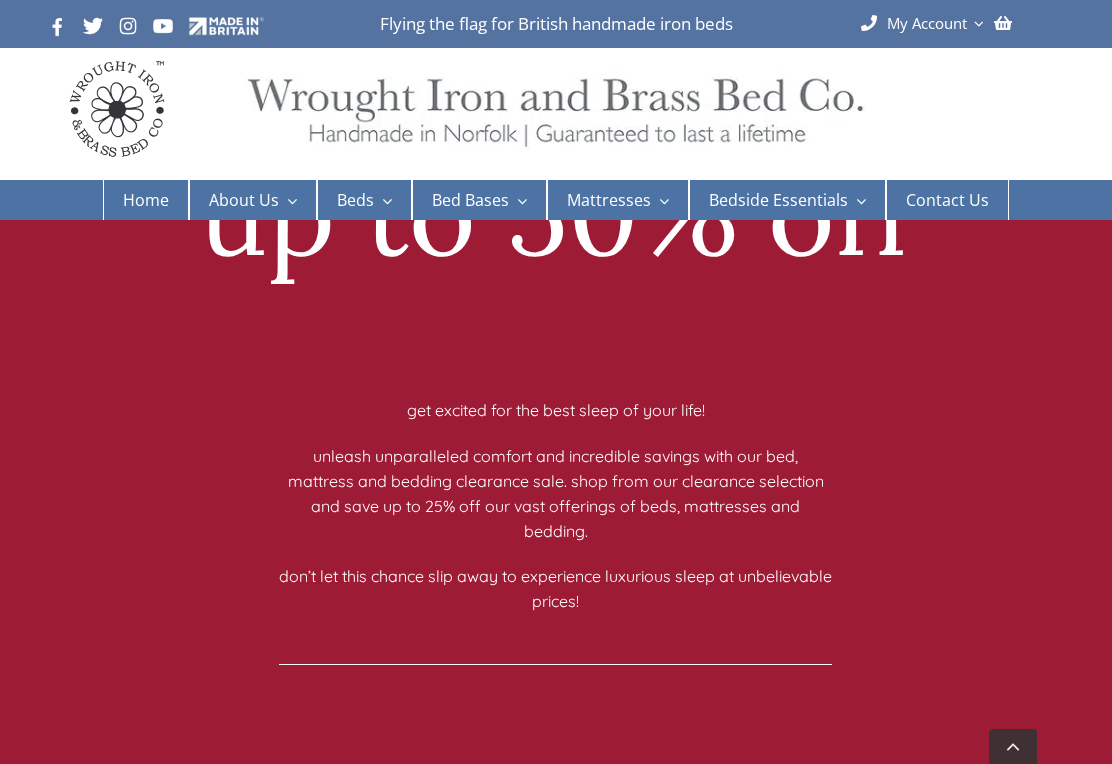 checkbox on "****" 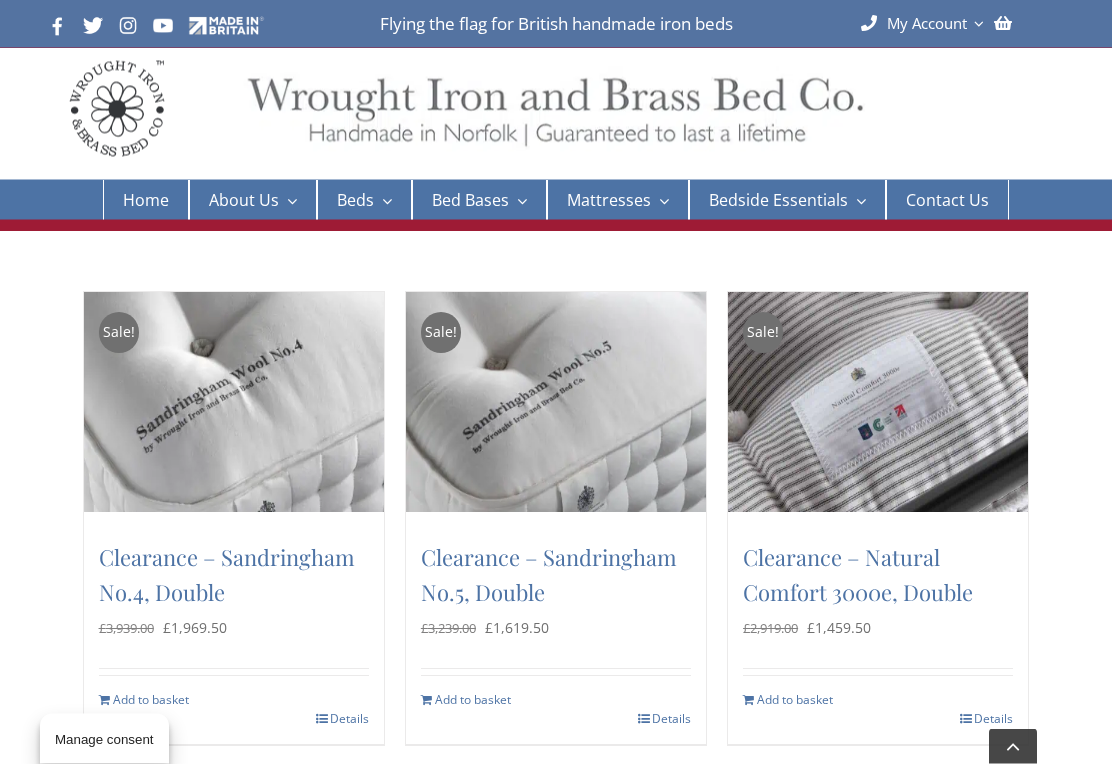 scroll, scrollTop: 853, scrollLeft: 0, axis: vertical 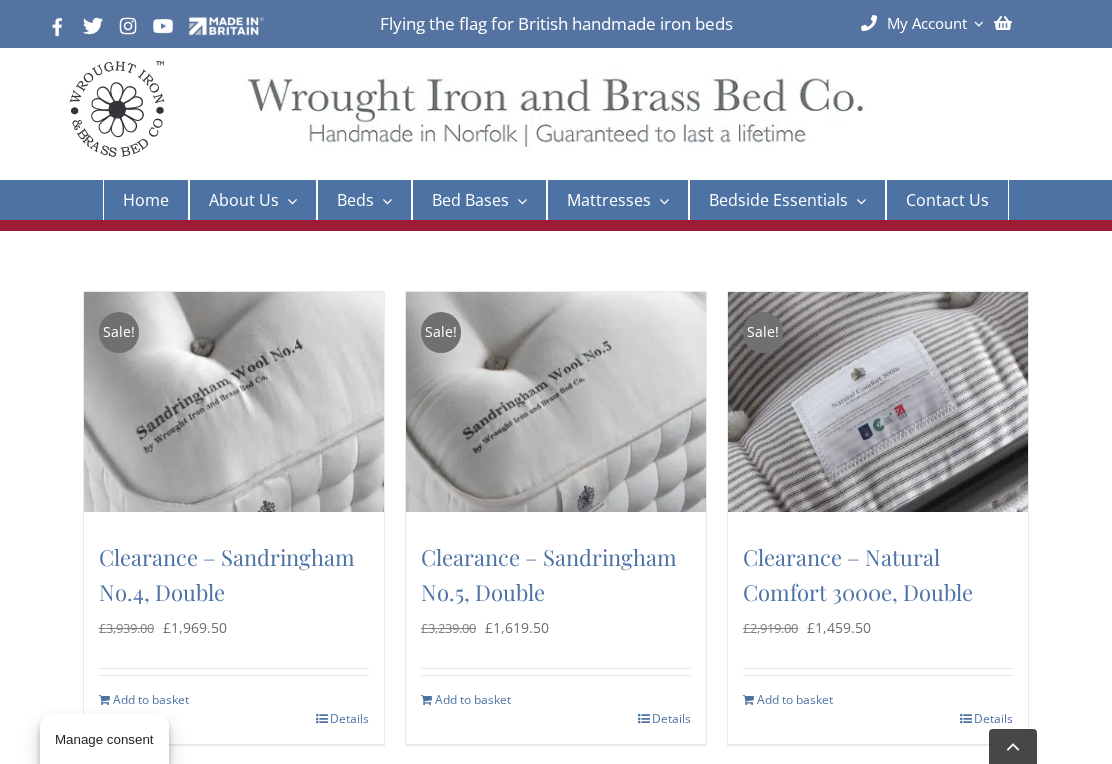 click on "Natural No.1 Mattress" at bounding box center [830, 317] 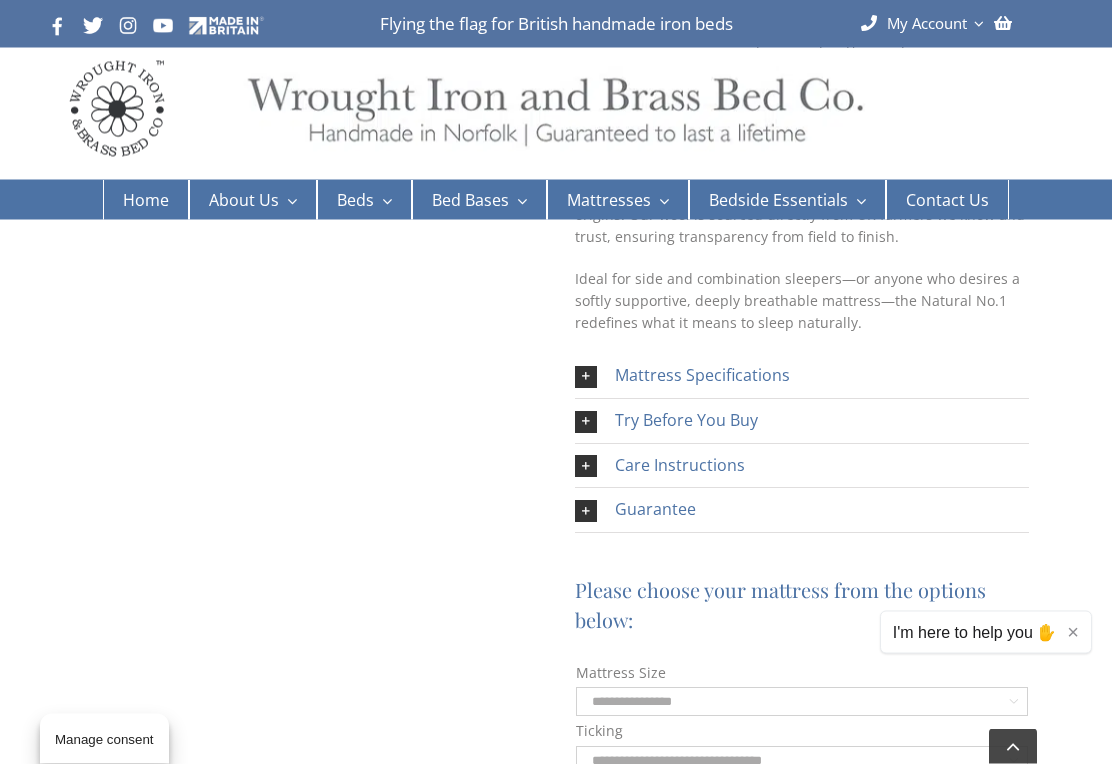 scroll, scrollTop: 676, scrollLeft: 0, axis: vertical 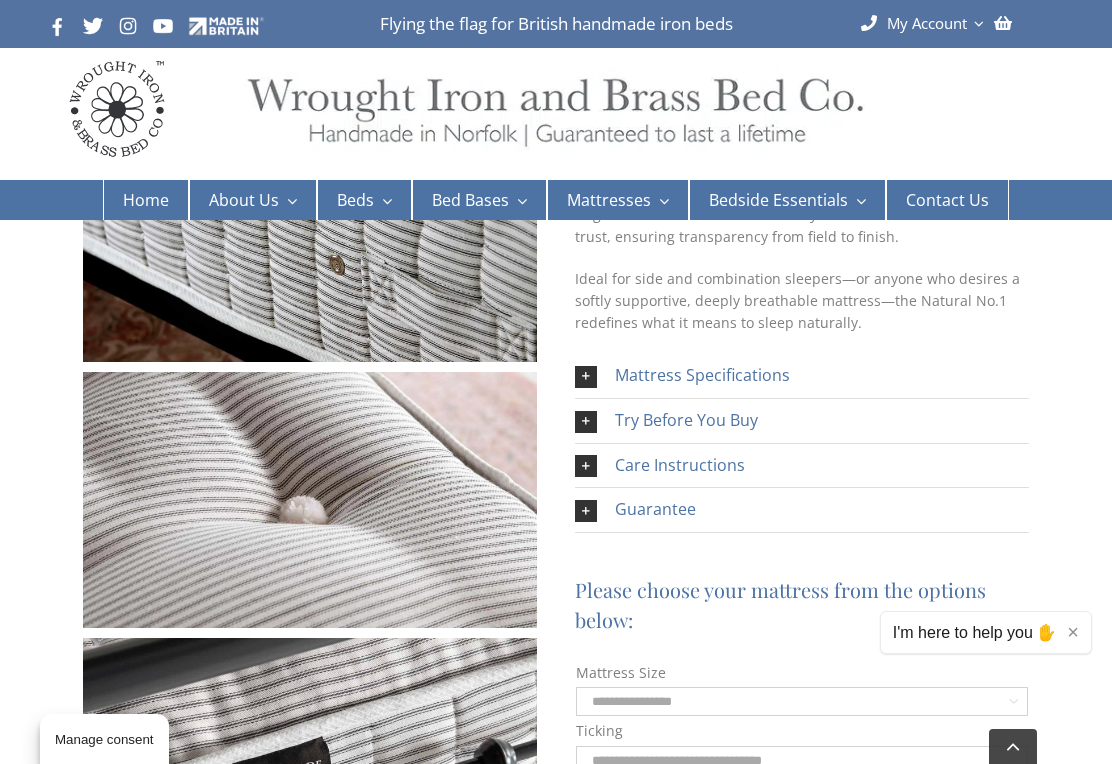 click on "**********" 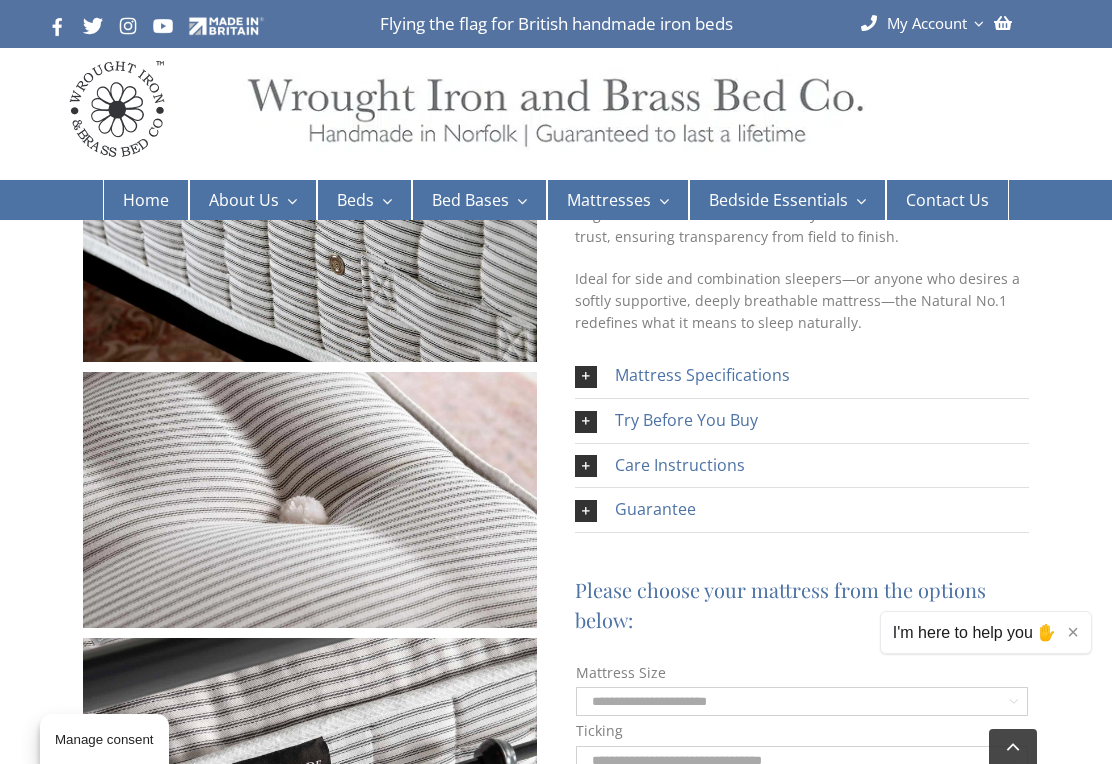 select on "**********" 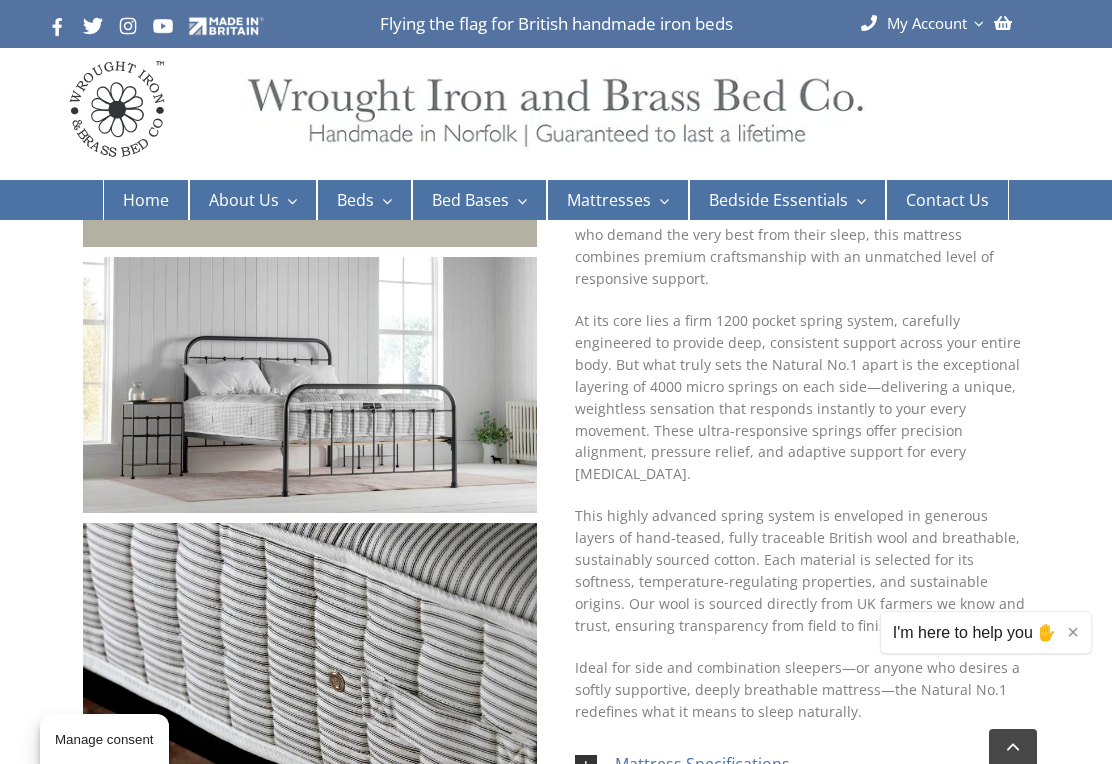 scroll, scrollTop: 258, scrollLeft: 0, axis: vertical 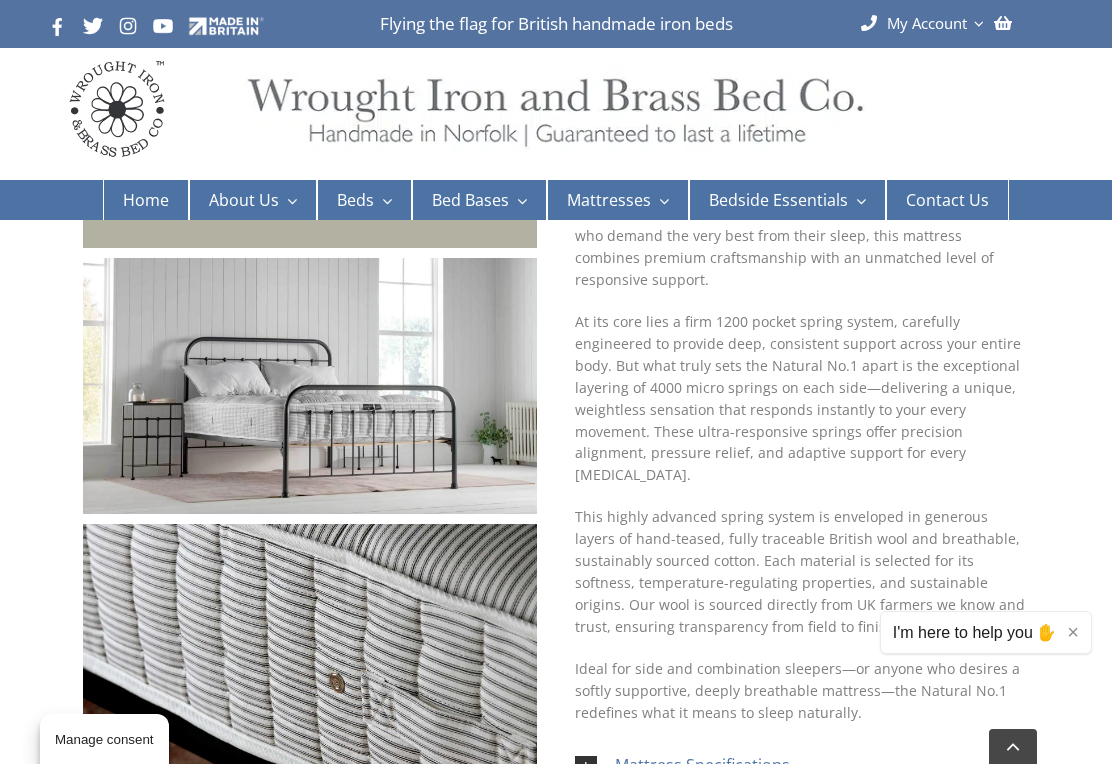 click on "×" at bounding box center [1073, 632] 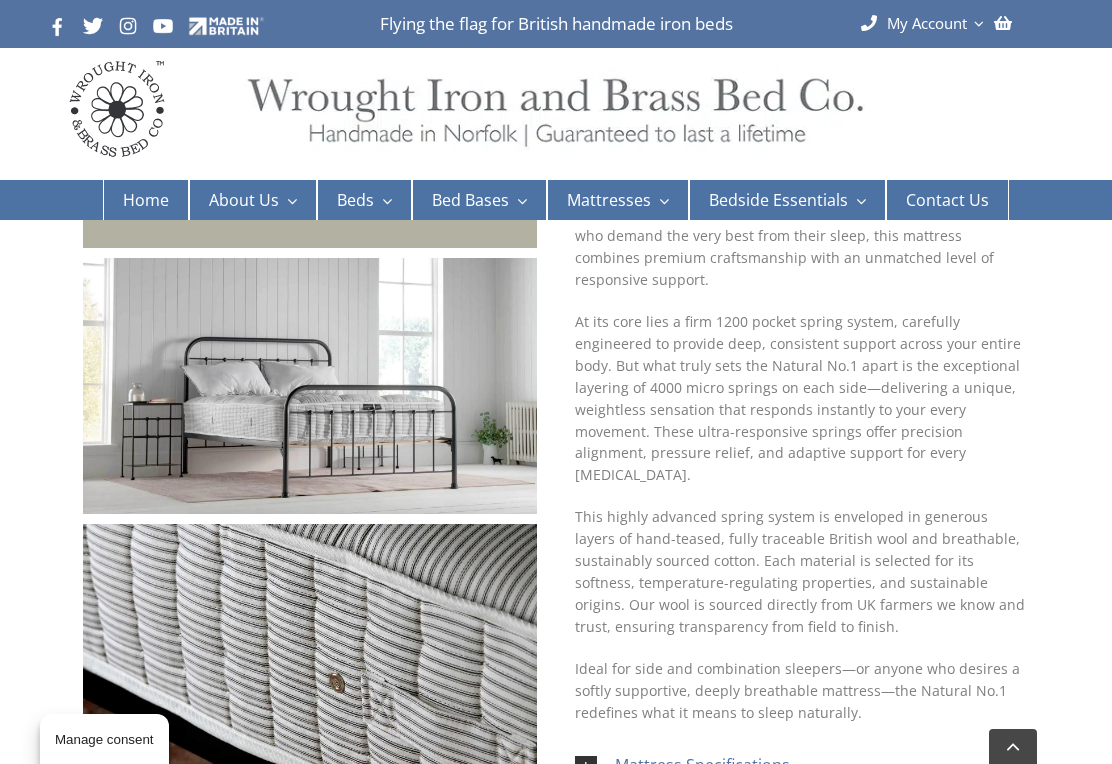 click on "Natural No.5 Mattress" at bounding box center [830, 441] 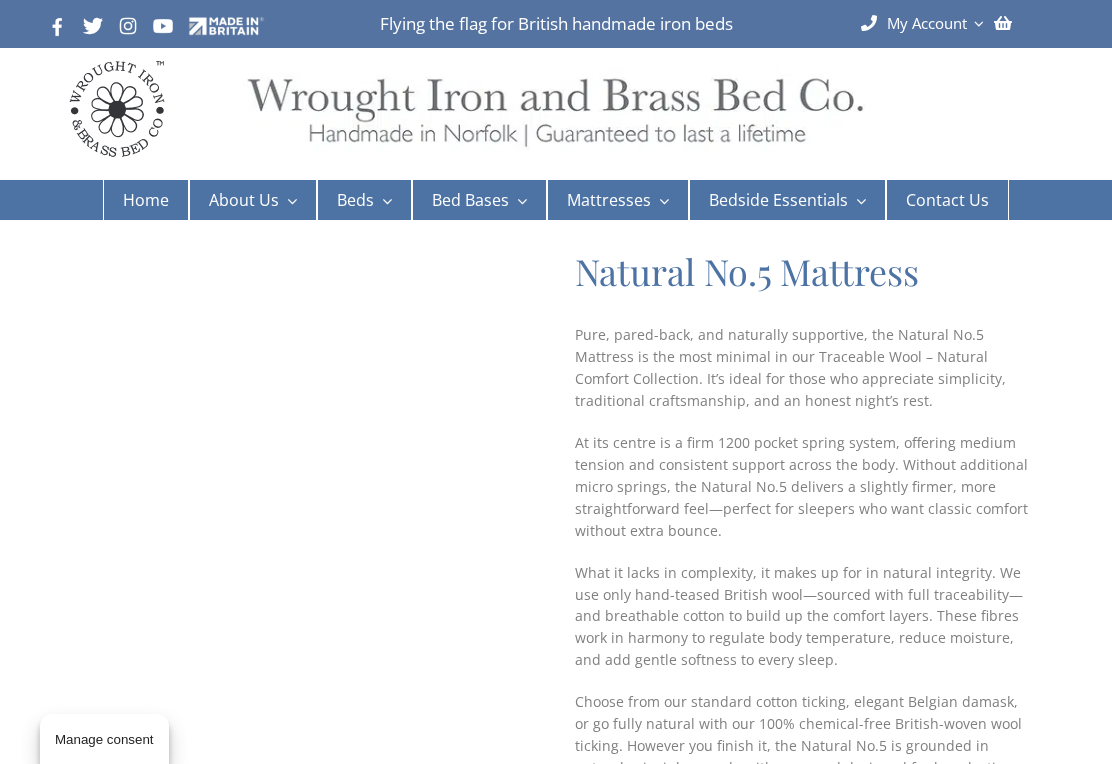 scroll, scrollTop: 0, scrollLeft: 0, axis: both 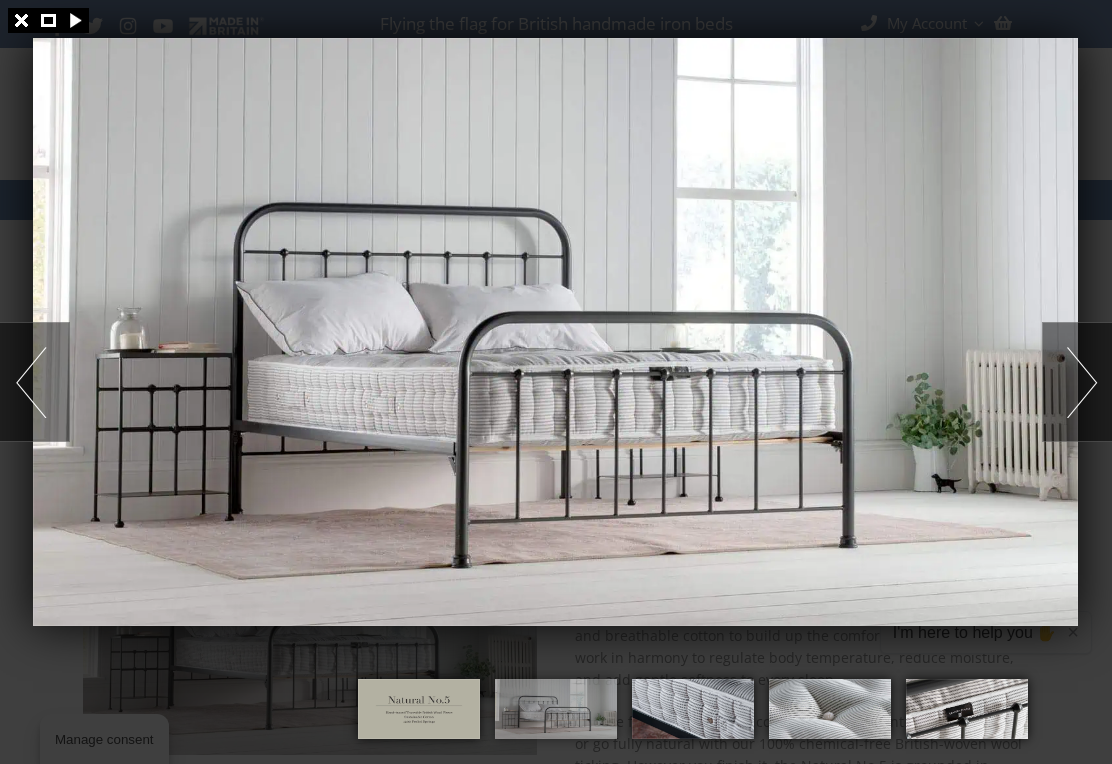 click at bounding box center (556, 382) 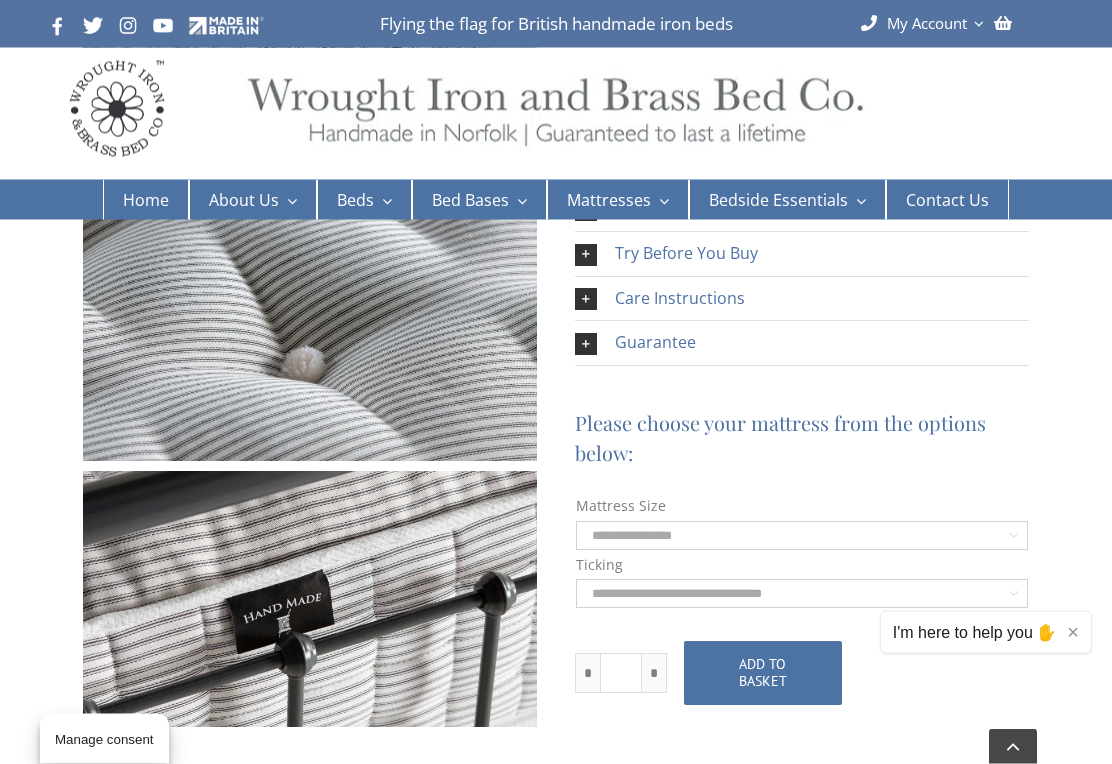 click on "**********" 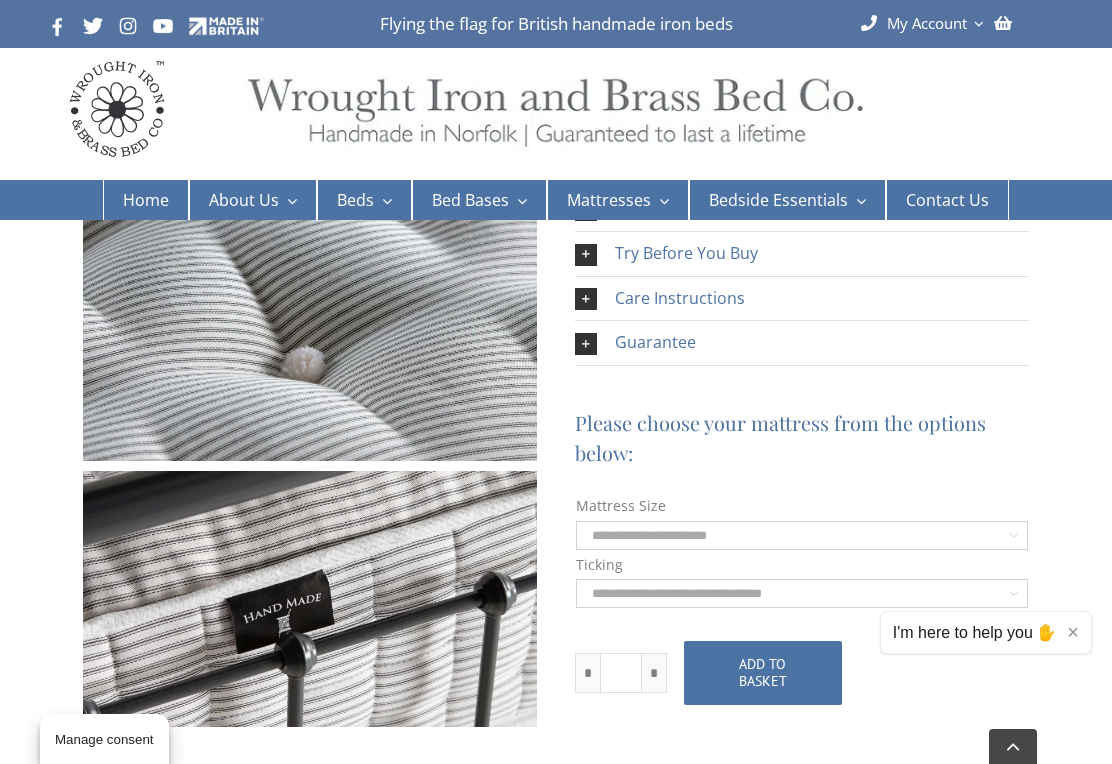 select on "**********" 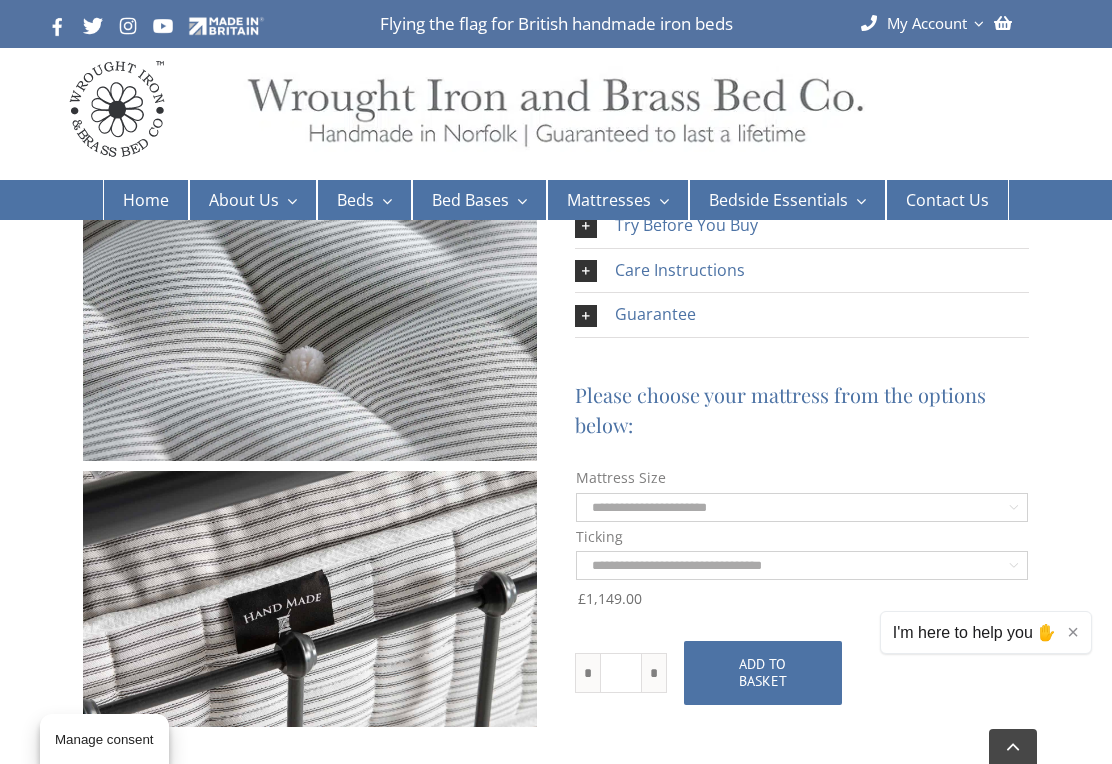 click on "Bedstead No.1 Mattress" at bounding box center [651, 558] 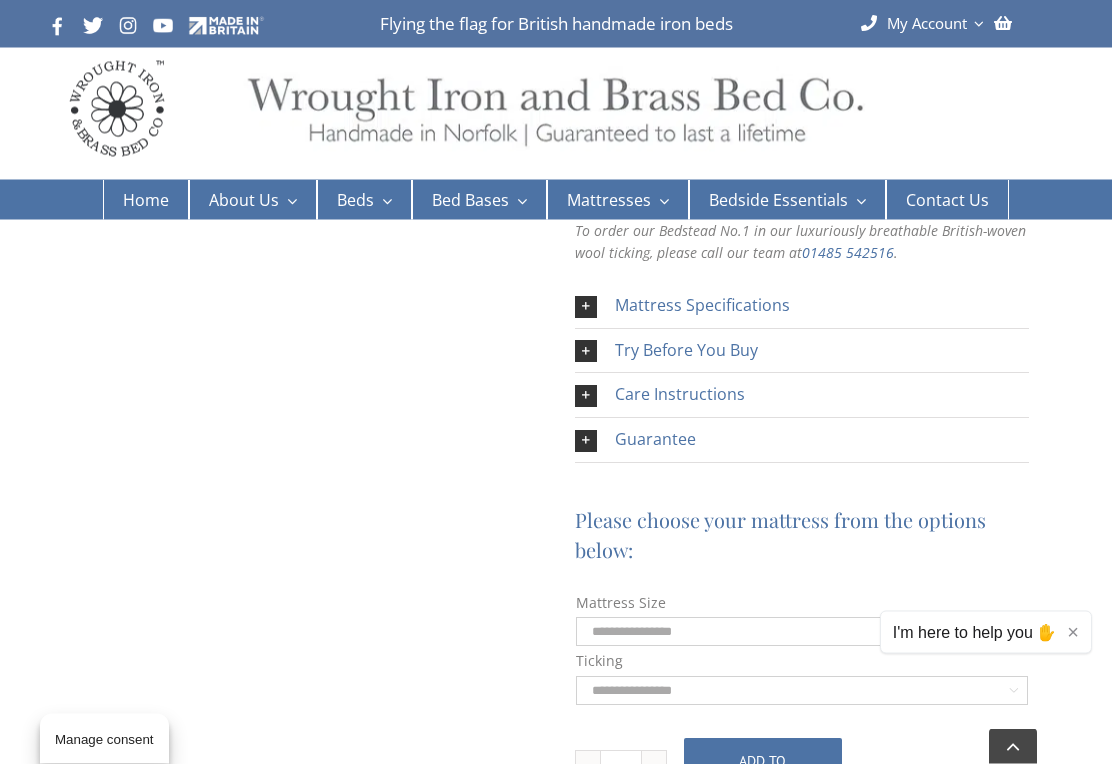 scroll, scrollTop: 863, scrollLeft: 0, axis: vertical 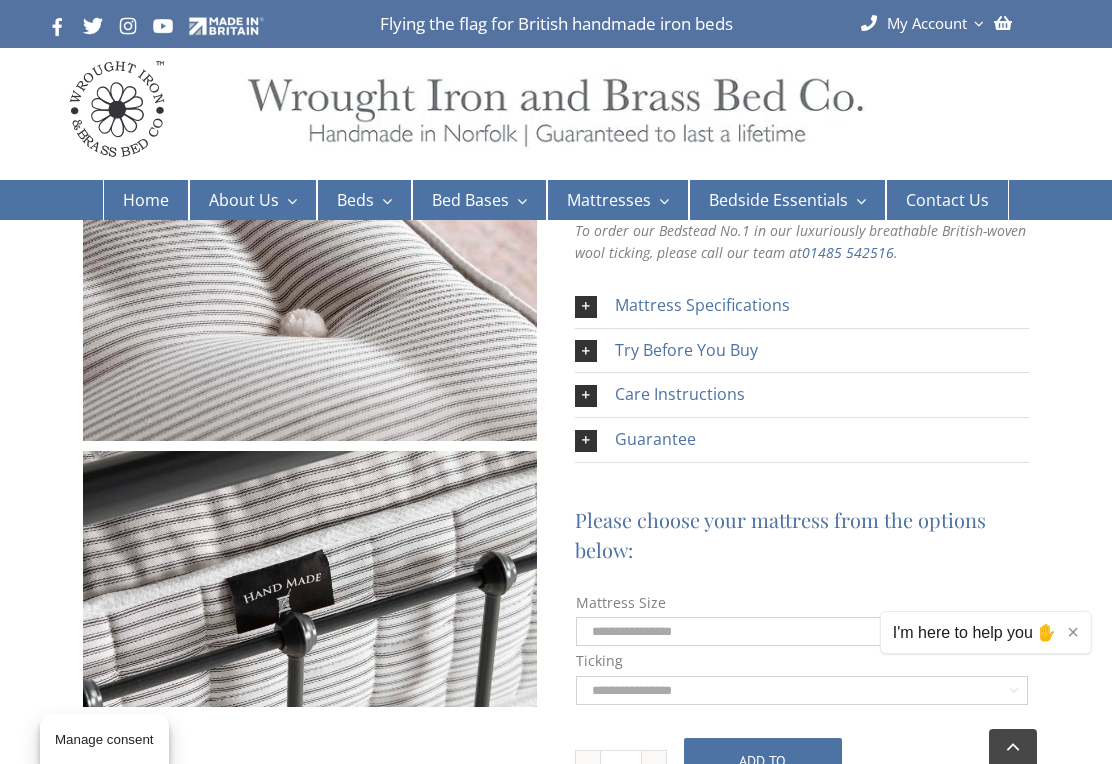 click on "**********" 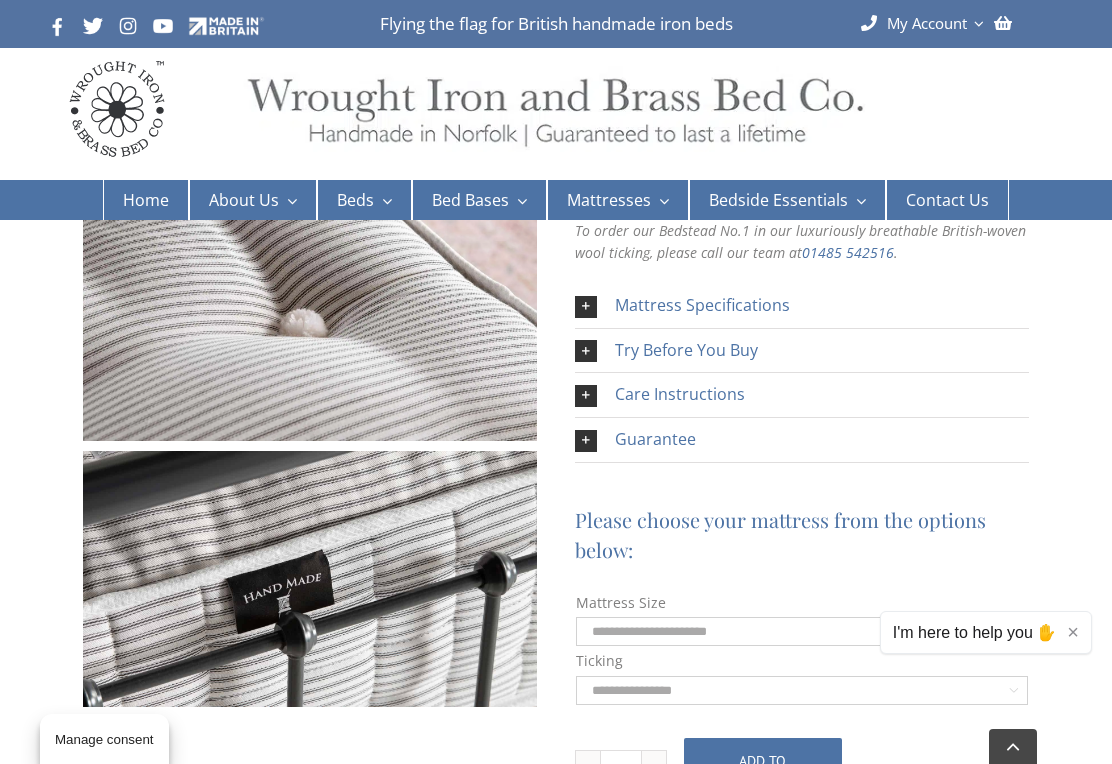 select on "**********" 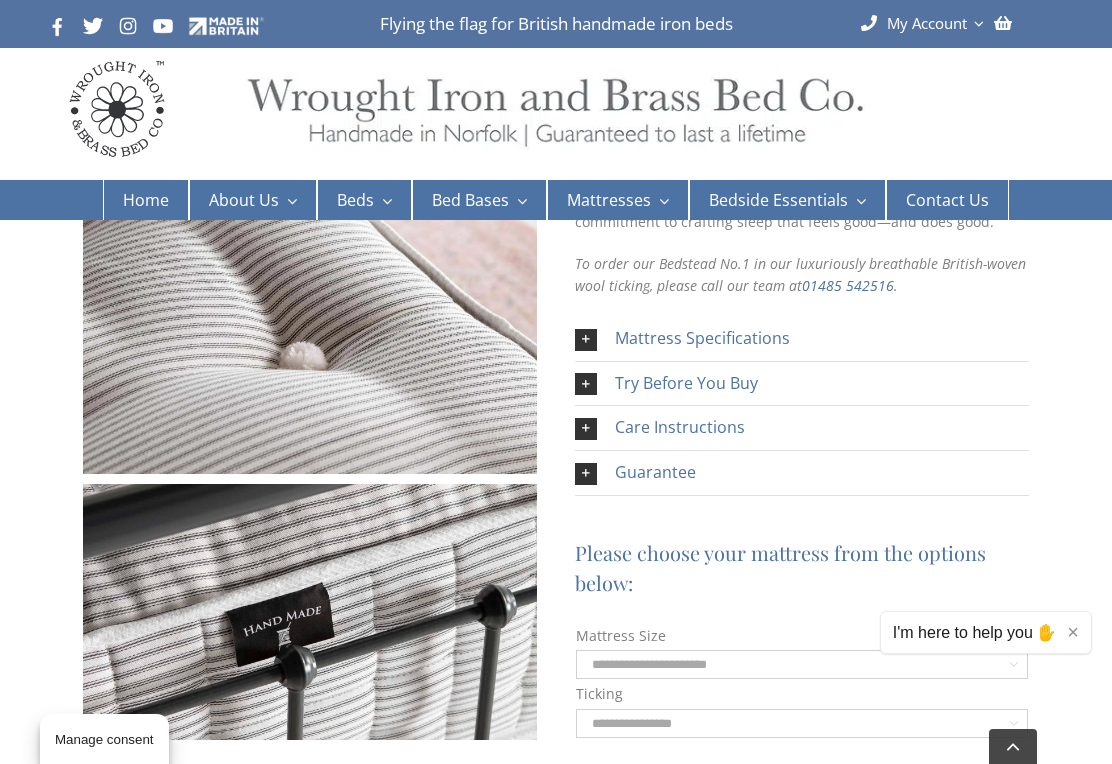 scroll, scrollTop: 829, scrollLeft: 0, axis: vertical 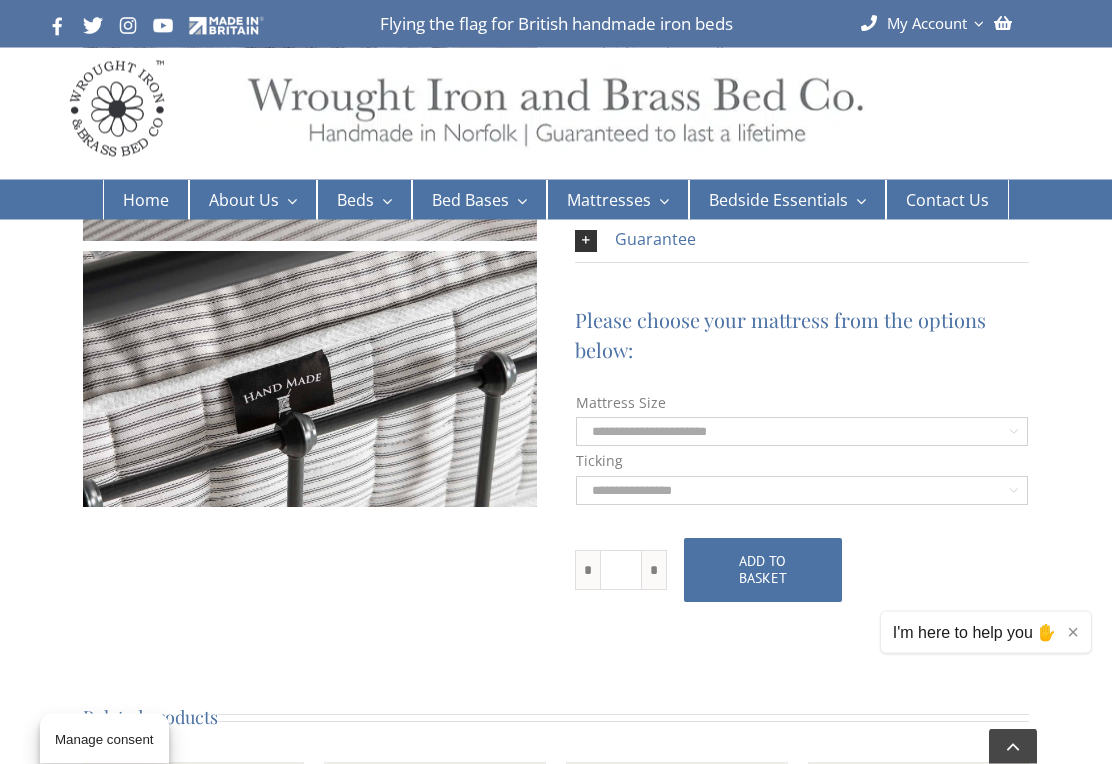 click on "×" at bounding box center (1073, 632) 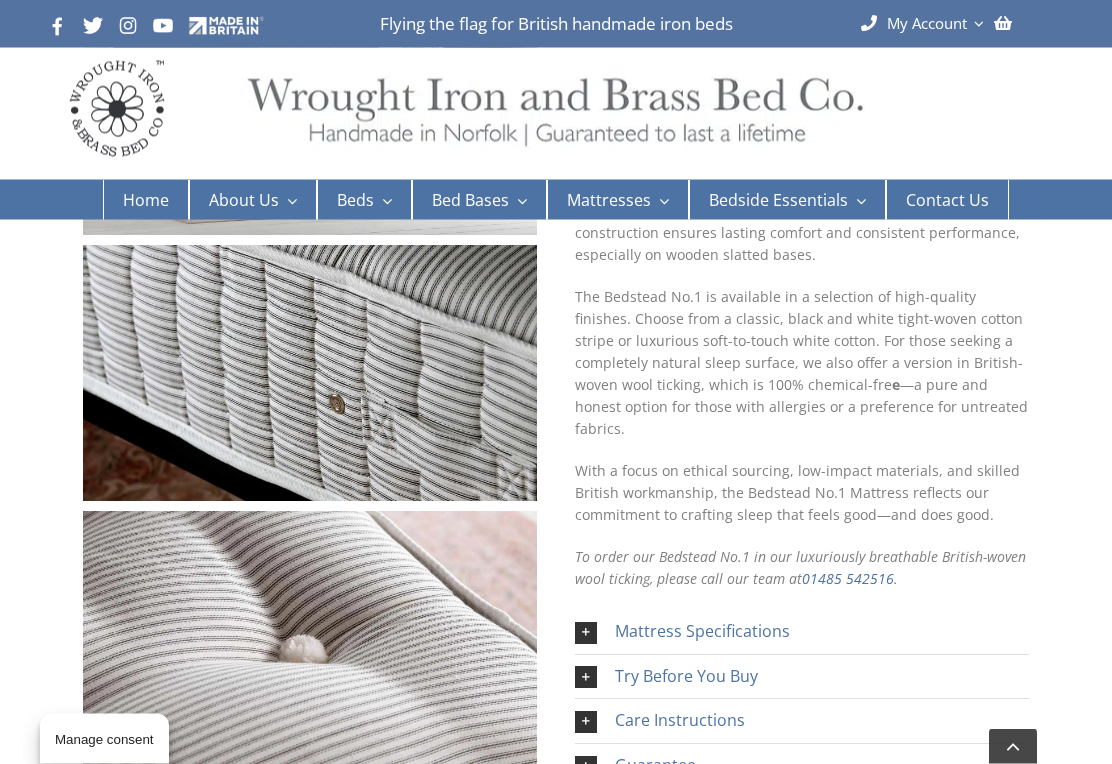 scroll, scrollTop: 537, scrollLeft: 0, axis: vertical 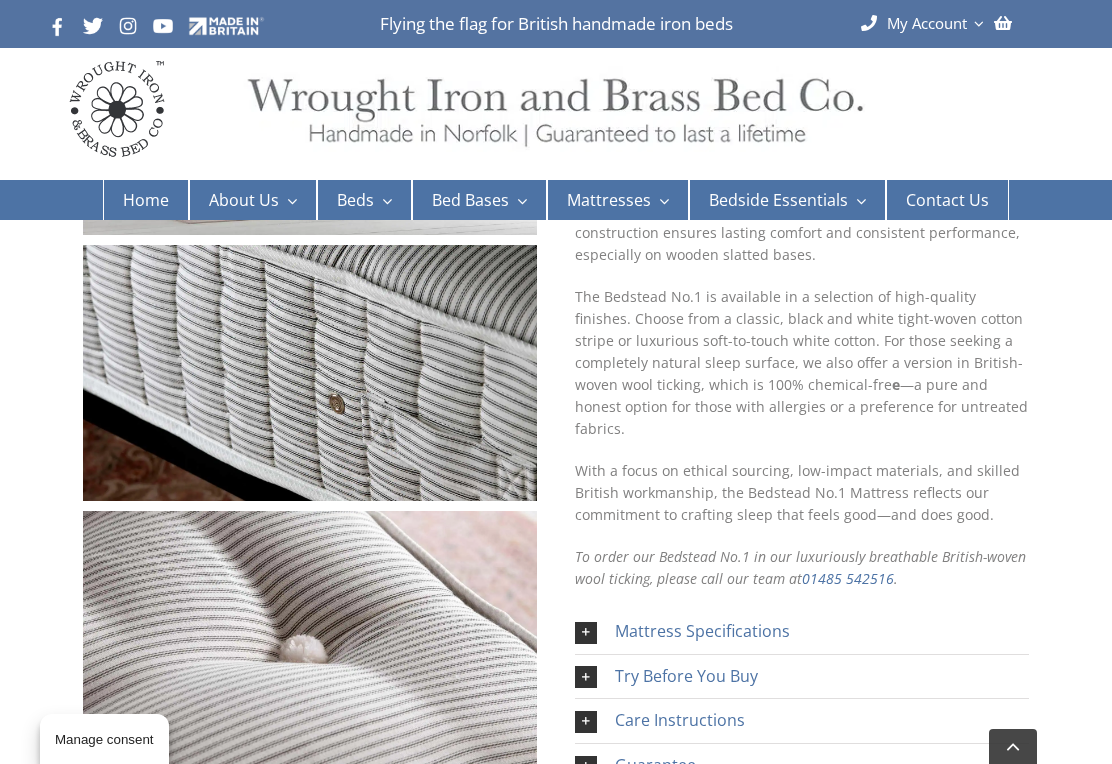 click on "Signature No.1 Mattress" at bounding box center (652, 317) 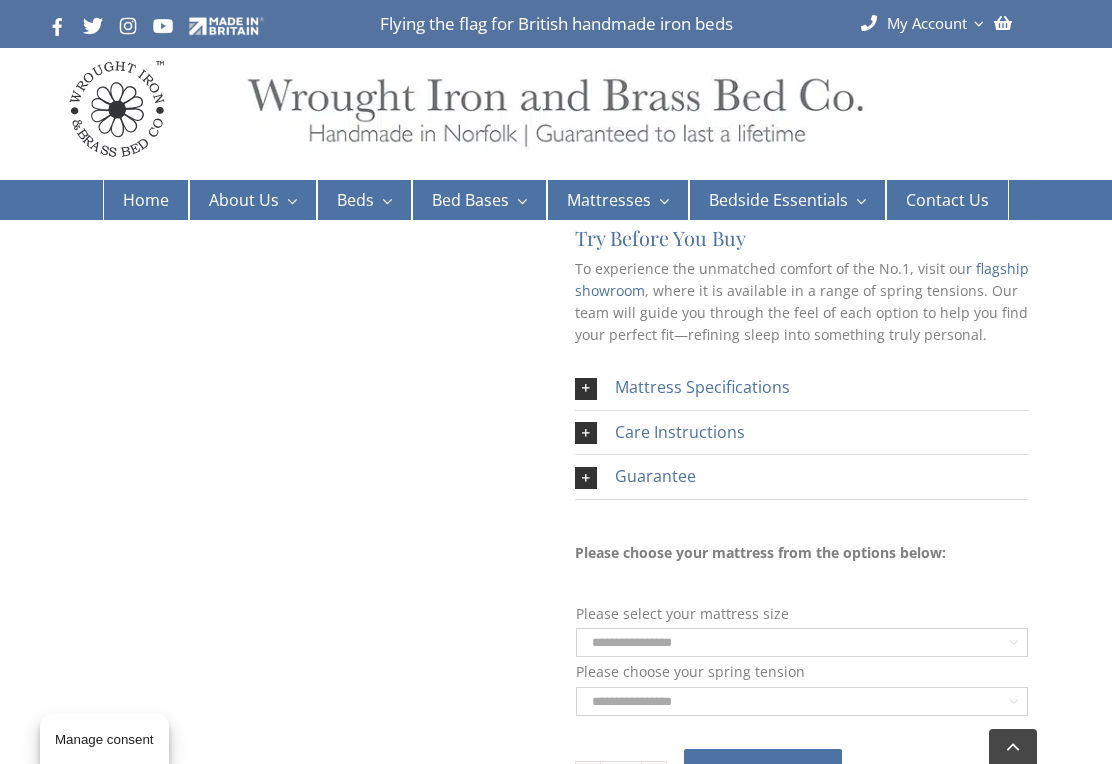 scroll, scrollTop: 751, scrollLeft: 0, axis: vertical 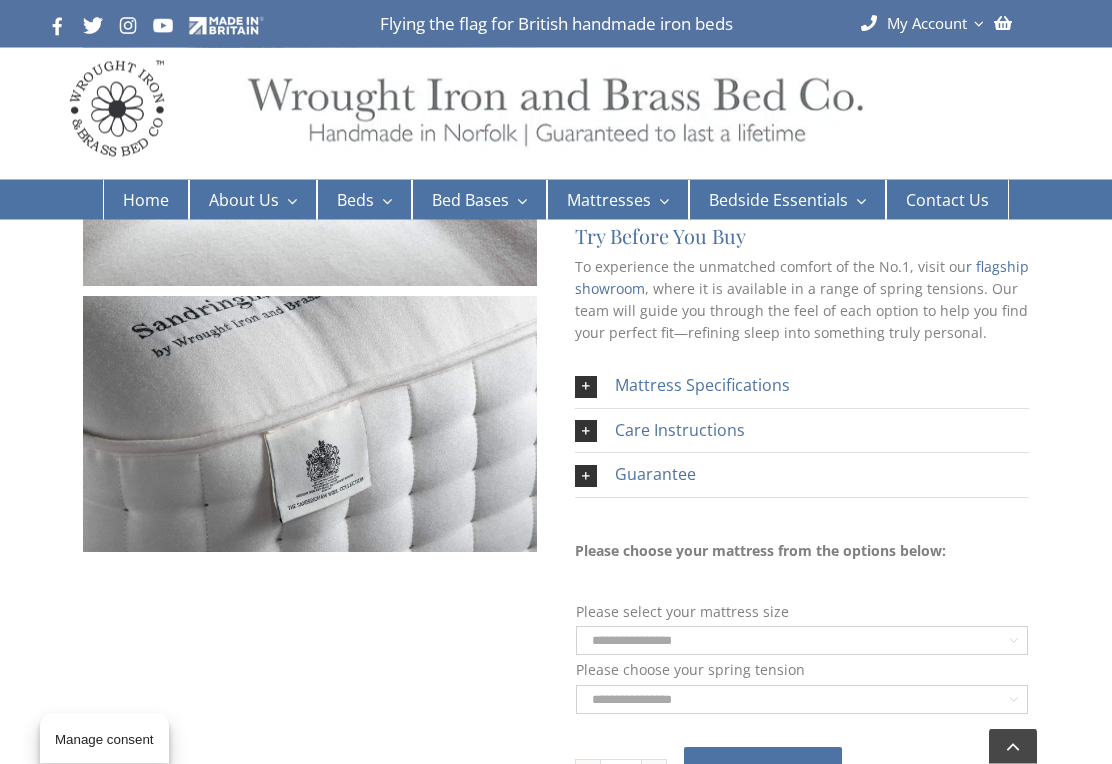 click on "**********" 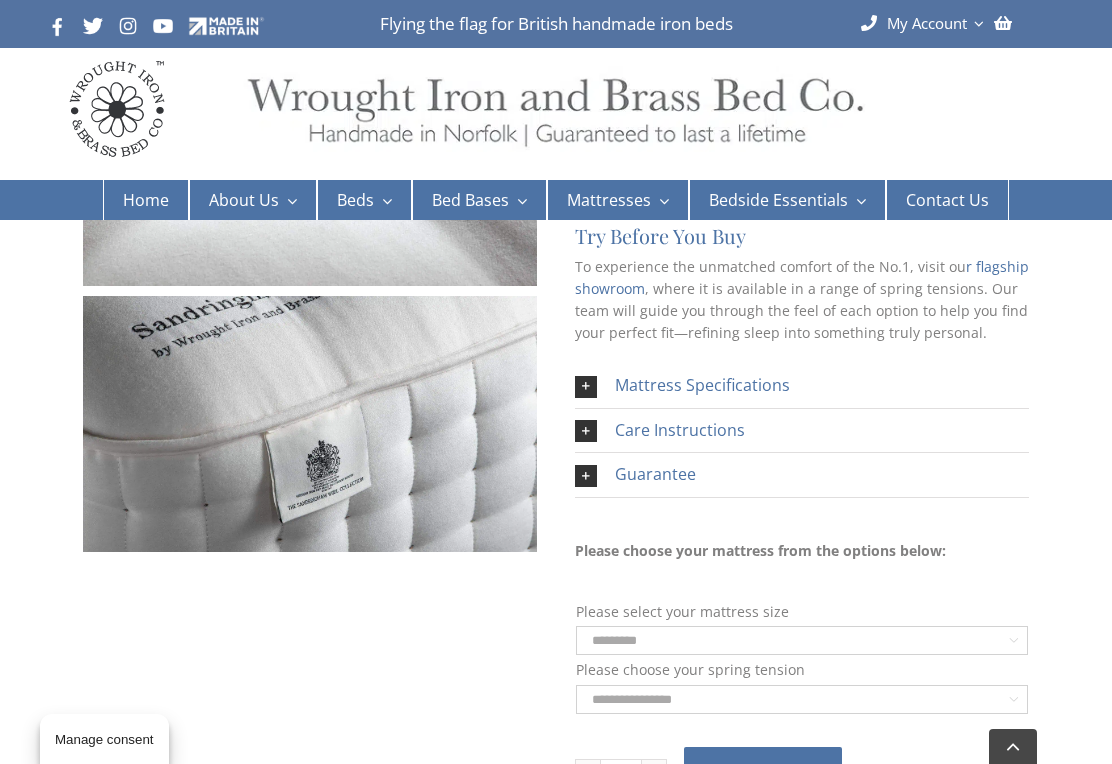 select on "*********" 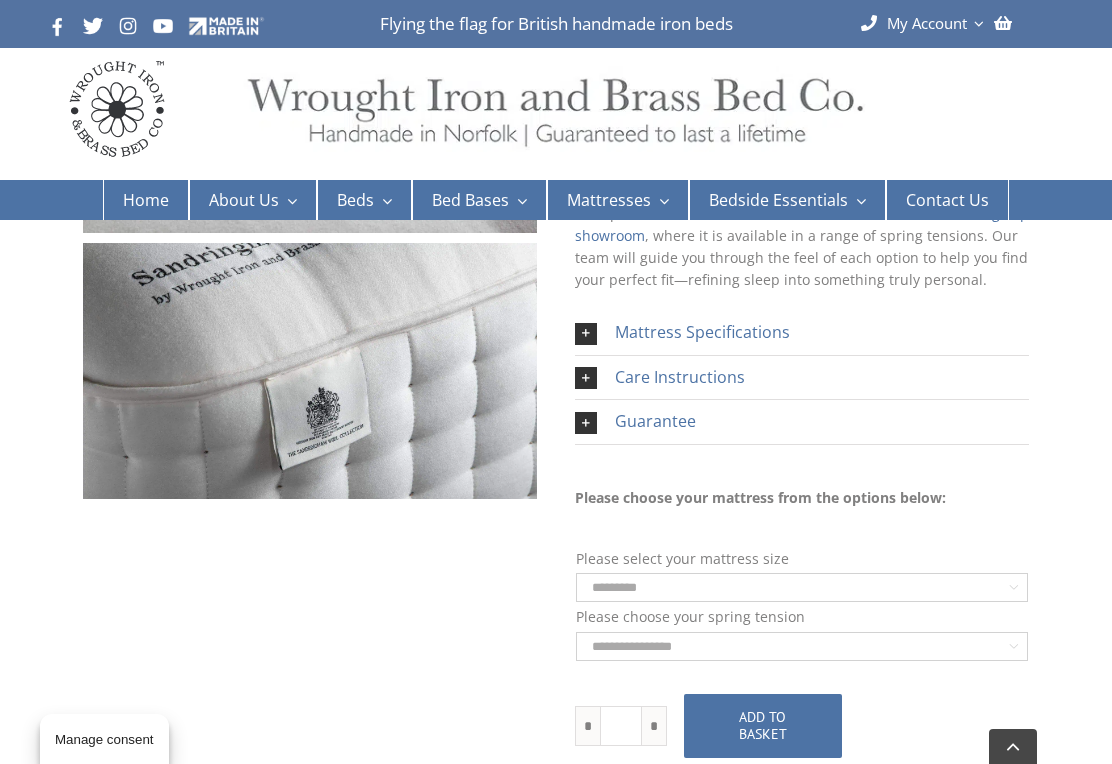 scroll, scrollTop: 795, scrollLeft: 0, axis: vertical 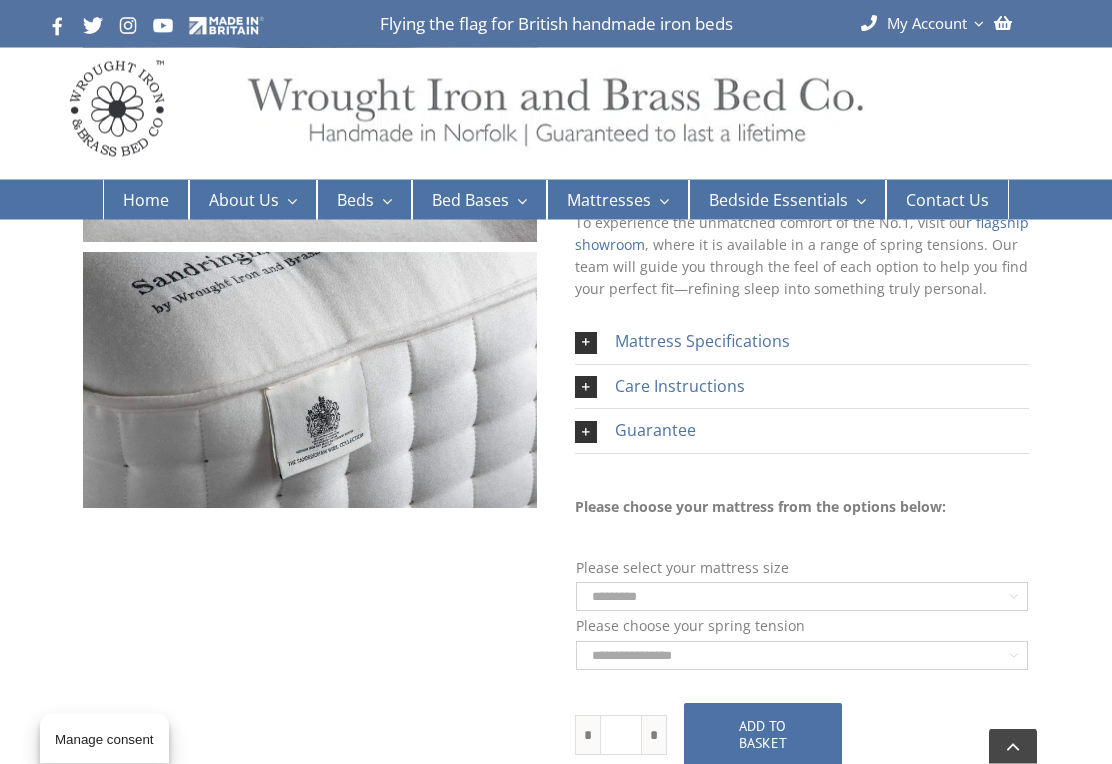 click on "**********" 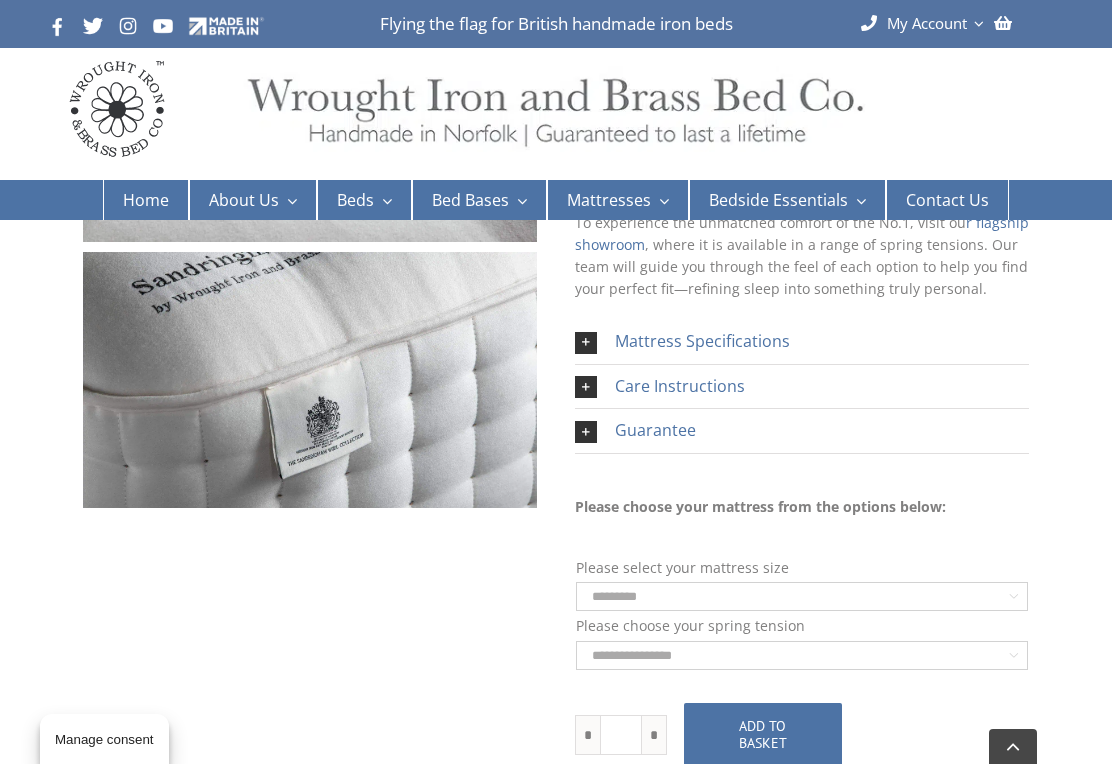 select on "****" 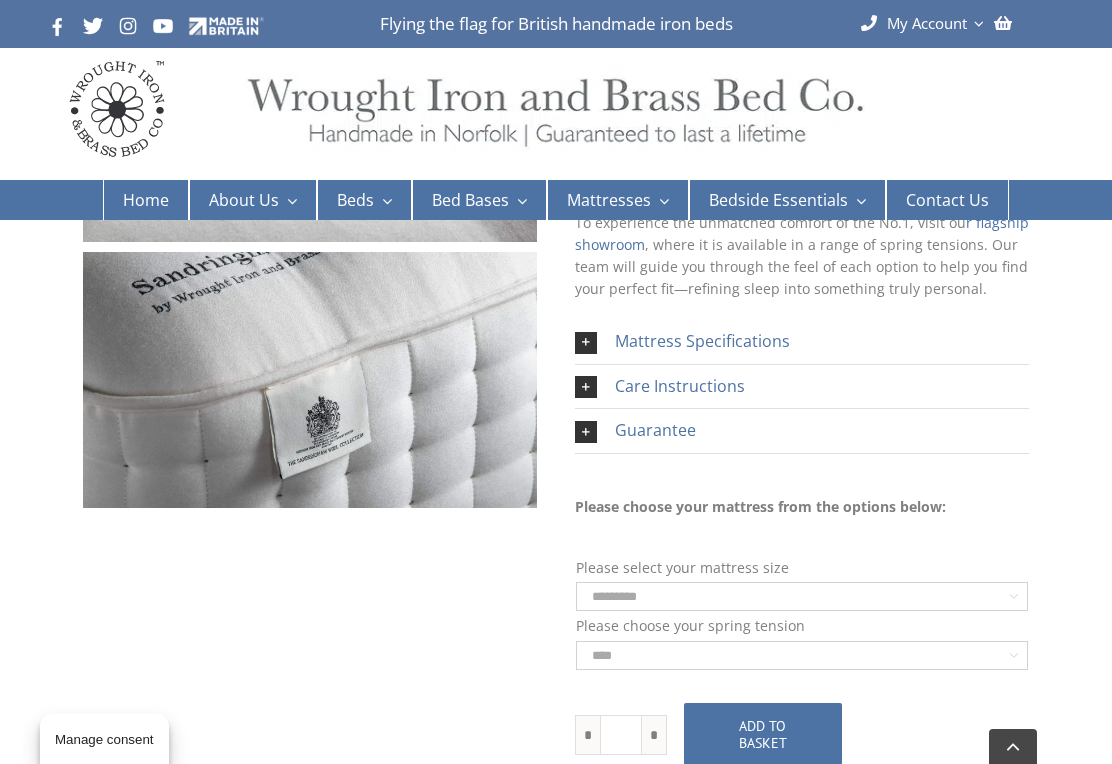 select on "*********" 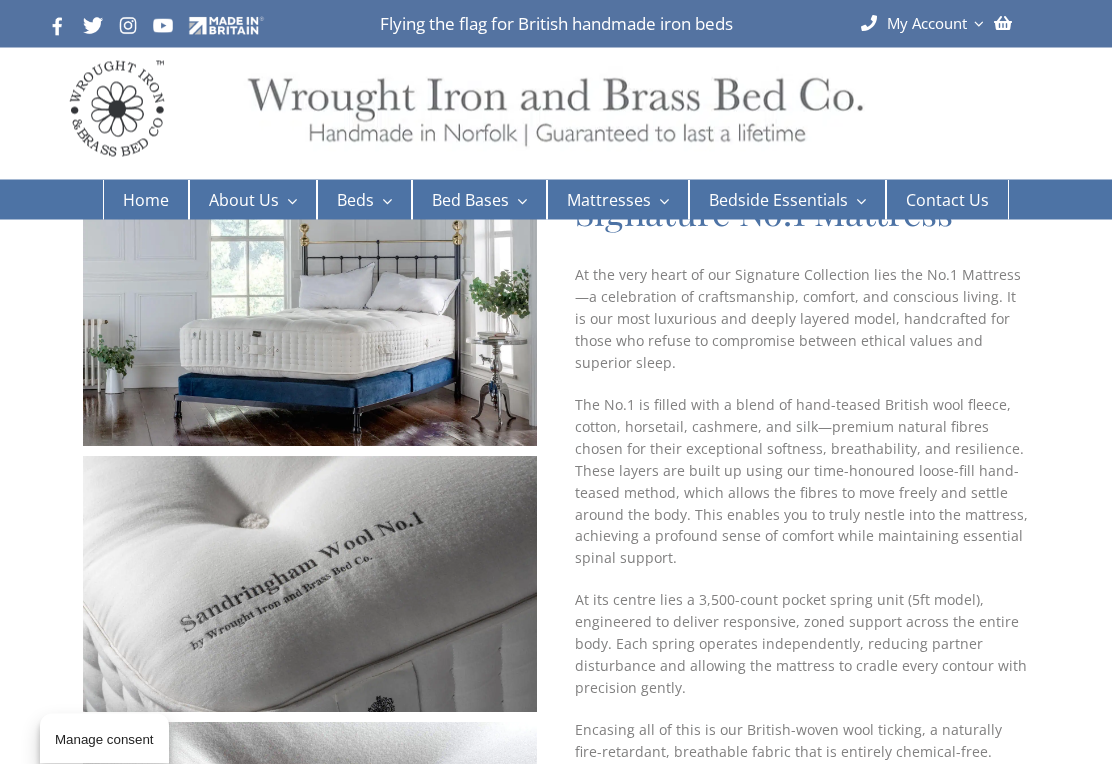 scroll, scrollTop: 0, scrollLeft: 0, axis: both 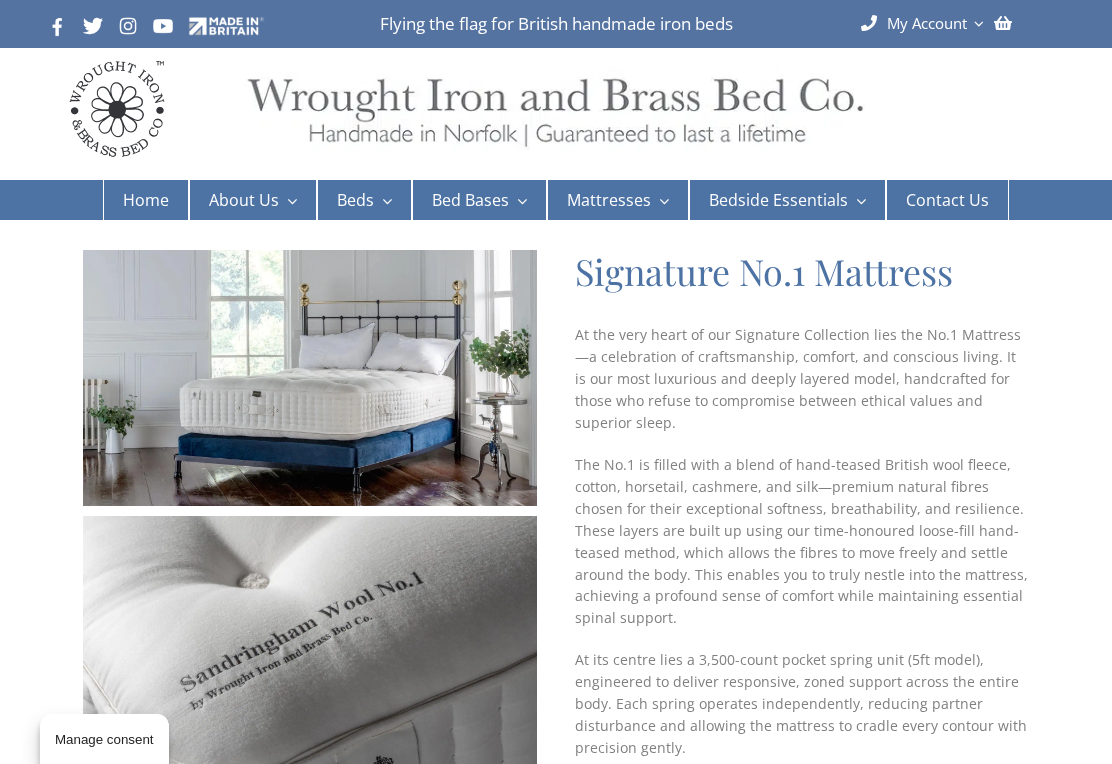 click on "Signature No.3 Mattress" at bounding box center (652, 379) 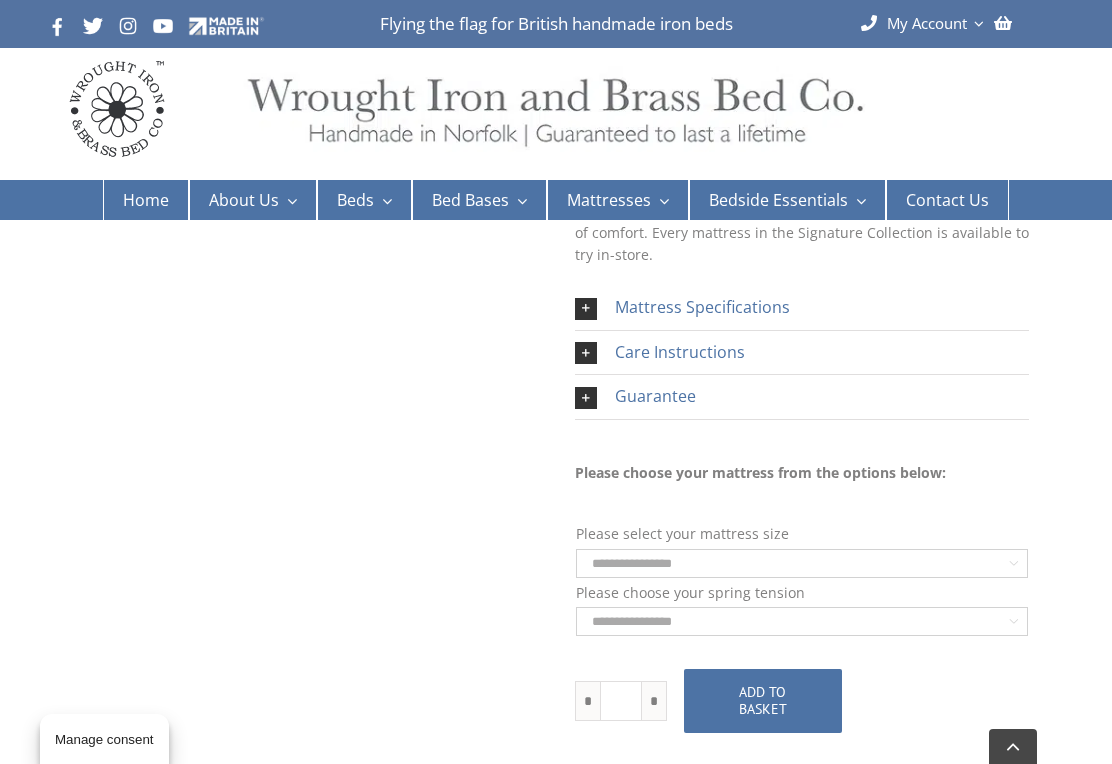 scroll, scrollTop: 814, scrollLeft: 0, axis: vertical 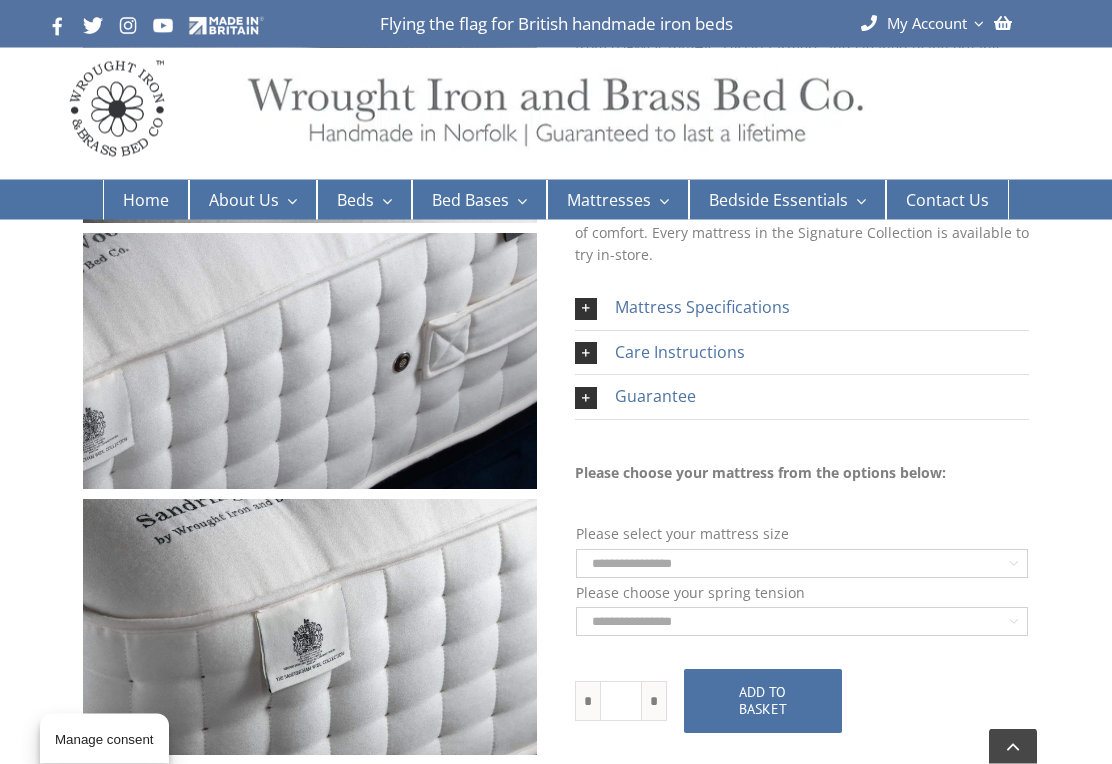 click on "**********" 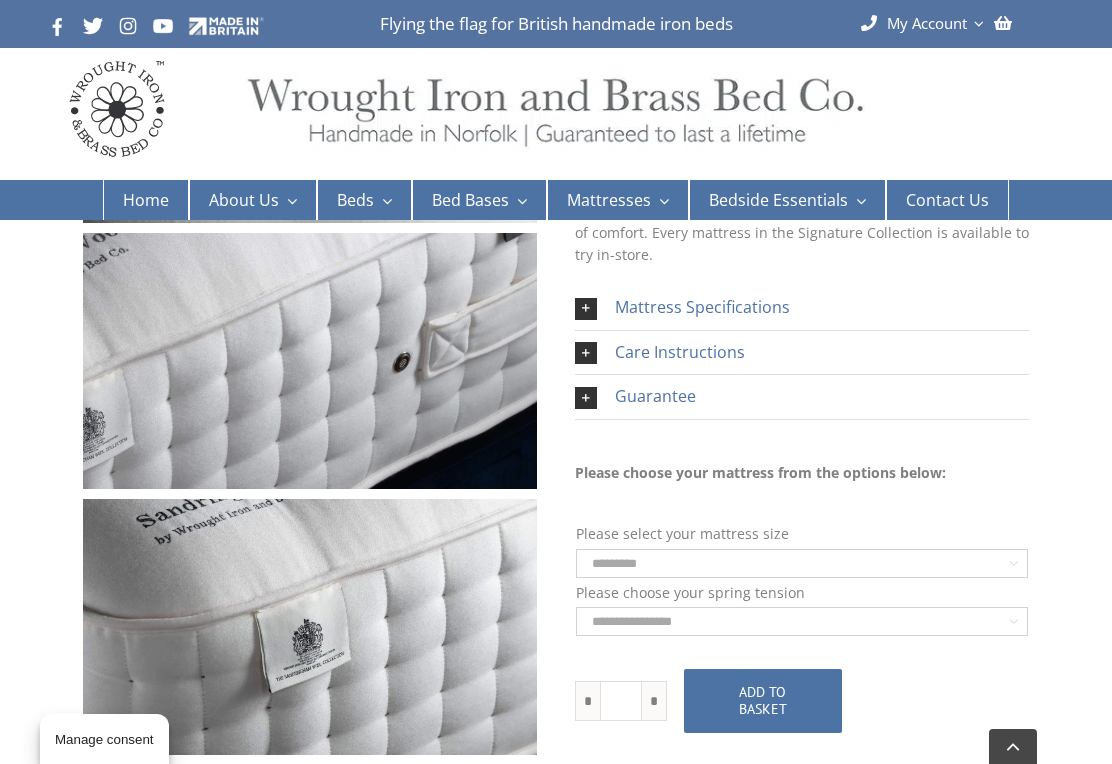 select on "*********" 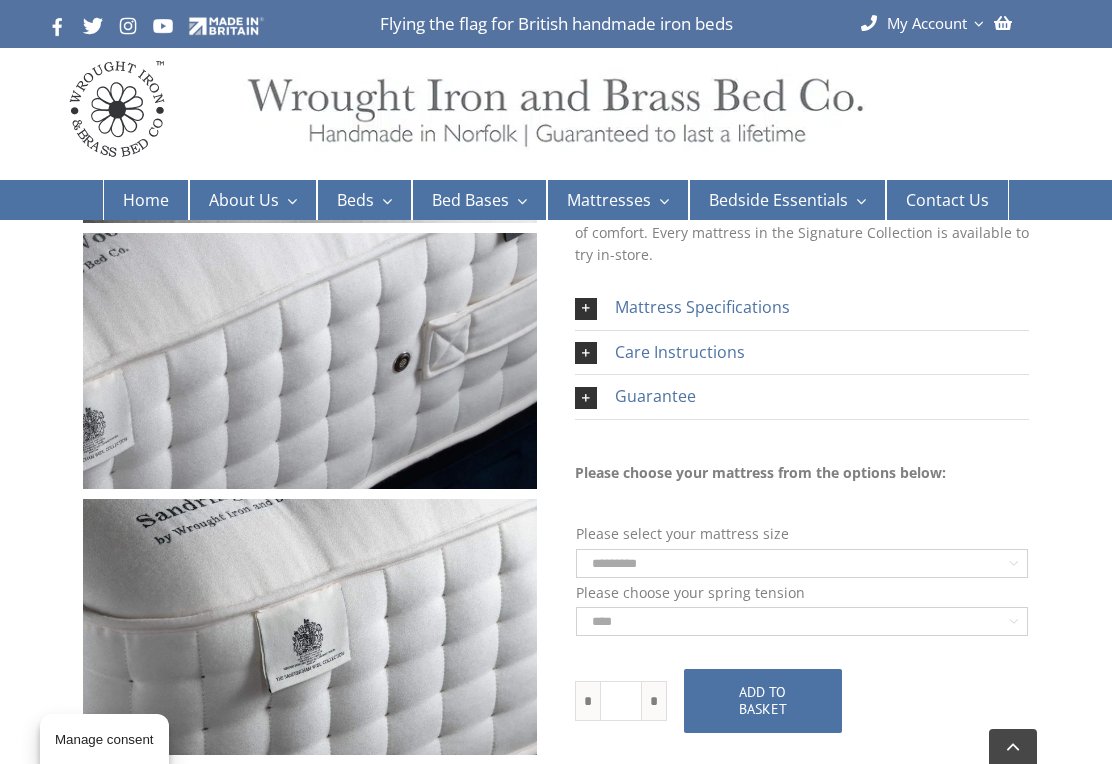 select on "*********" 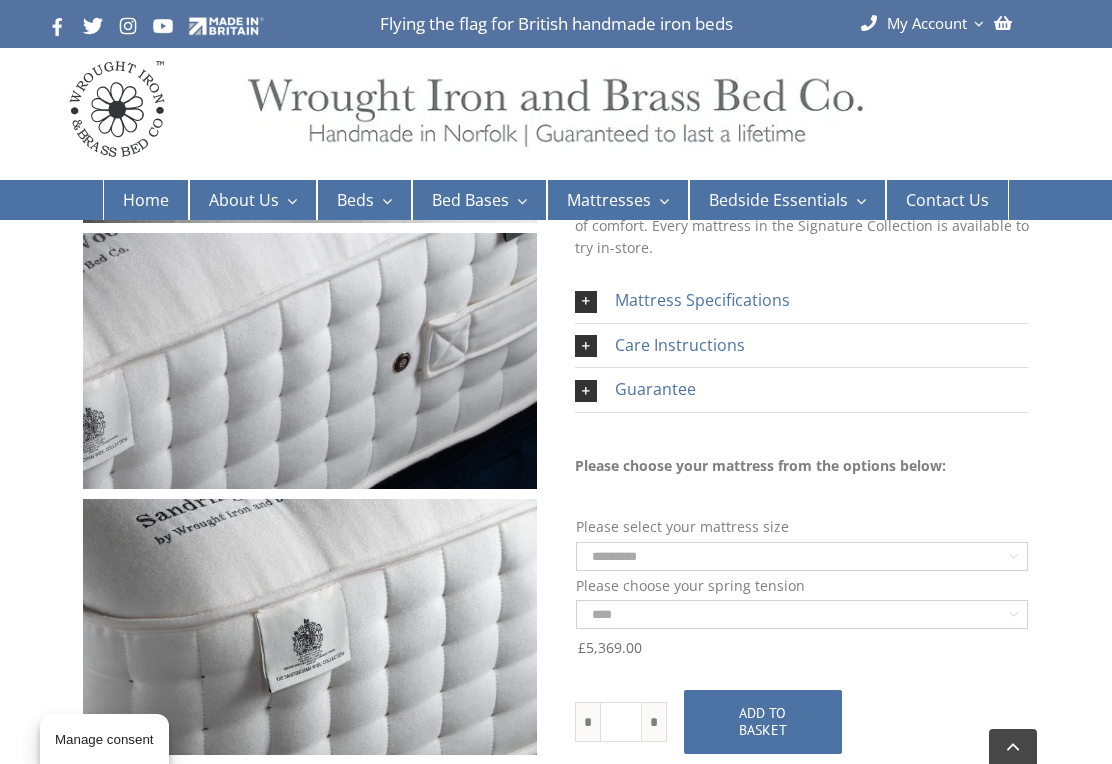 click on "Signature No.2 Mattress" at bounding box center (652, 348) 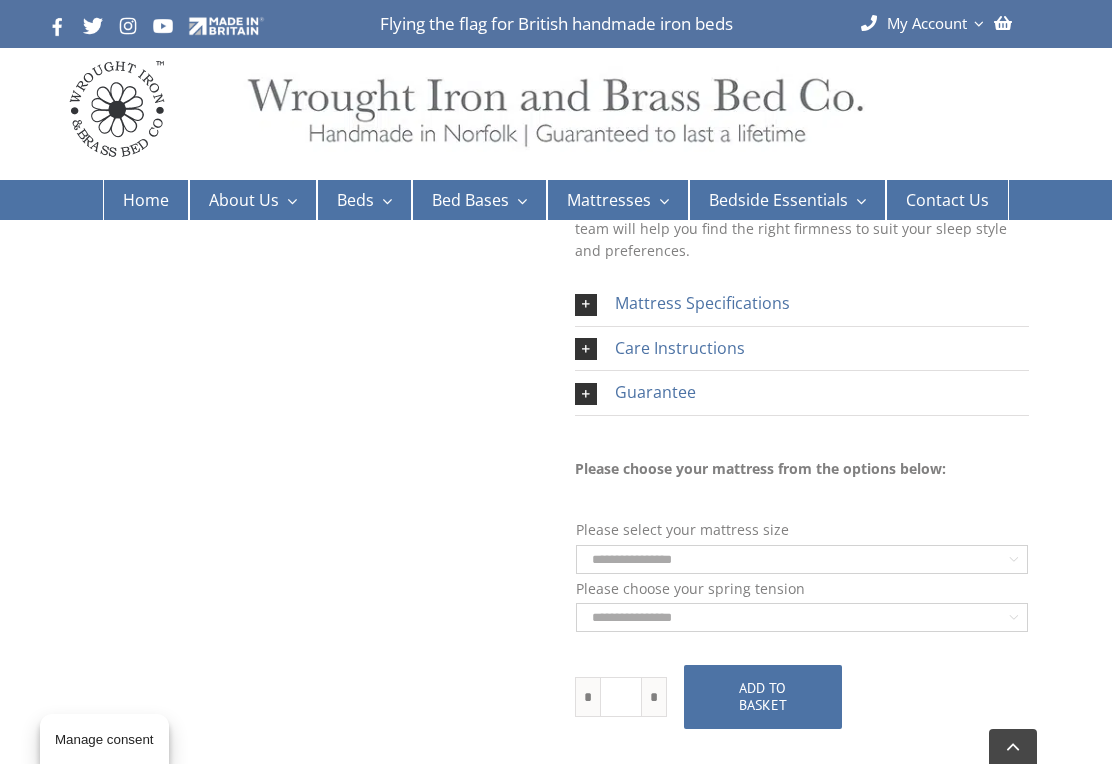 scroll, scrollTop: 849, scrollLeft: 0, axis: vertical 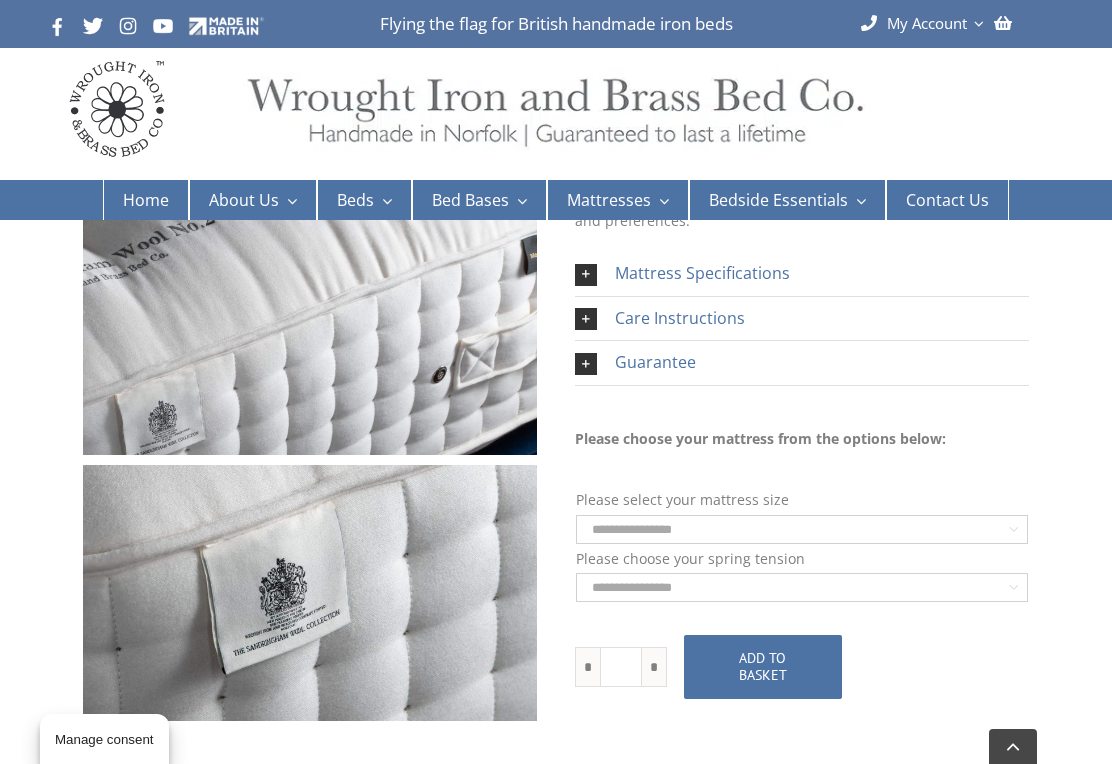 click on "**********" 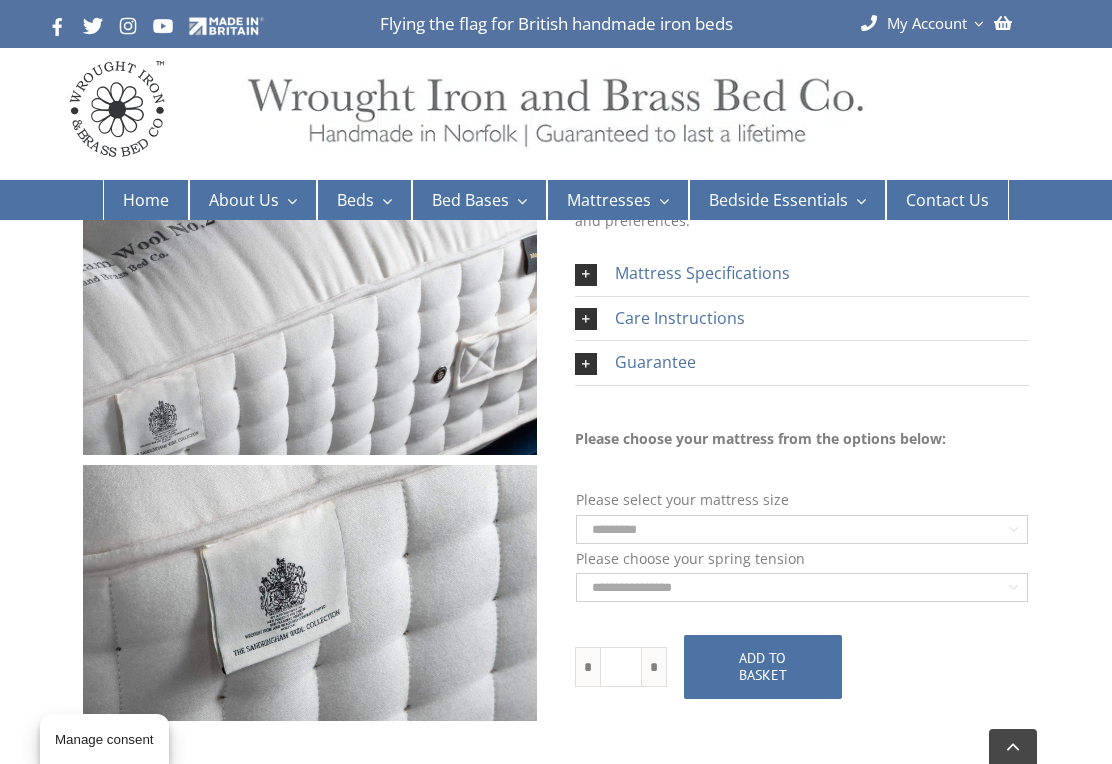 select on "*********" 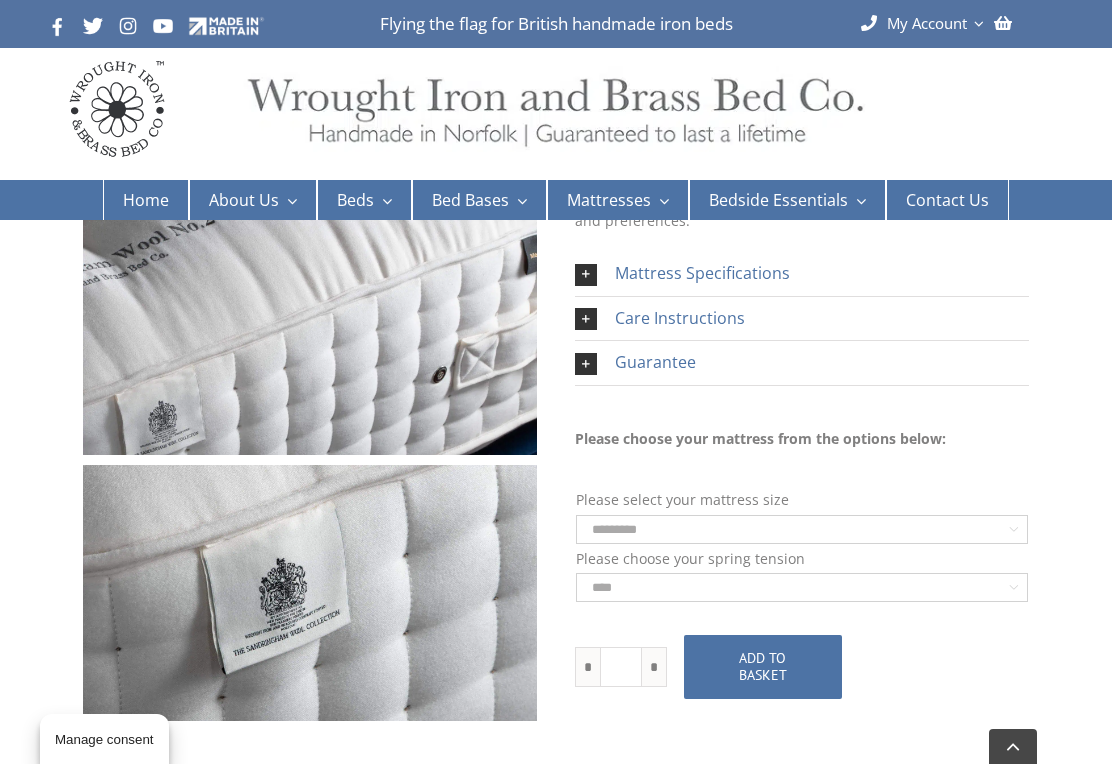 select on "*********" 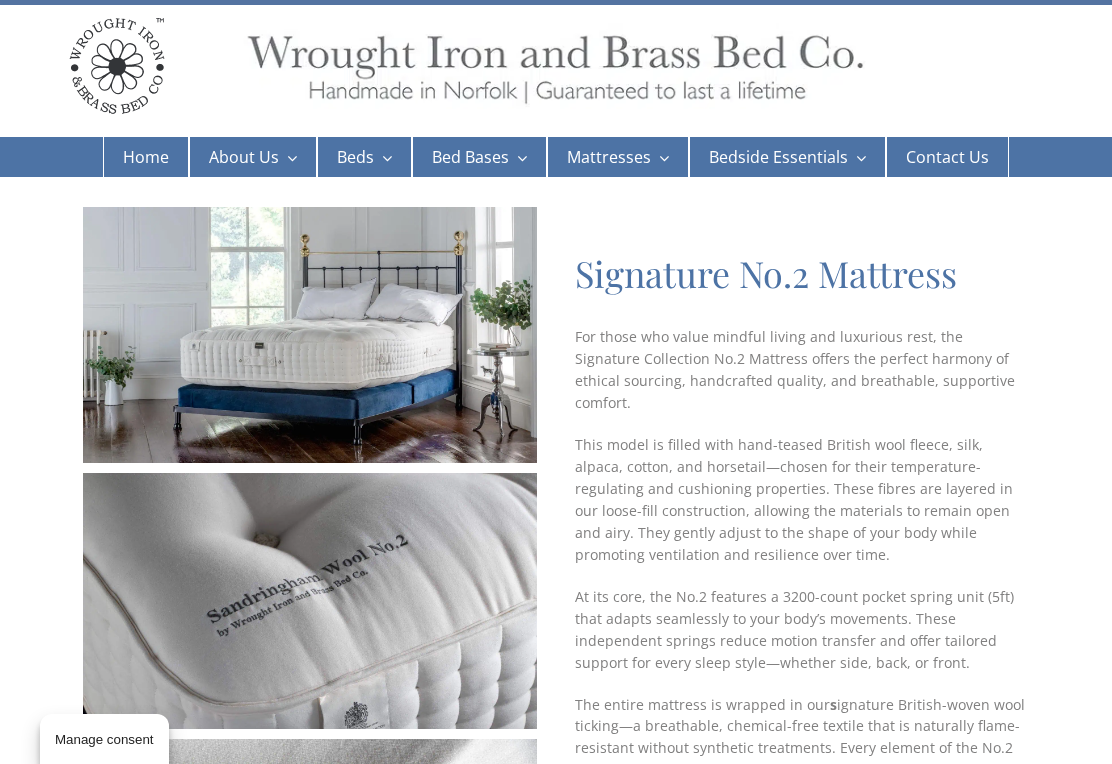 scroll, scrollTop: 0, scrollLeft: 0, axis: both 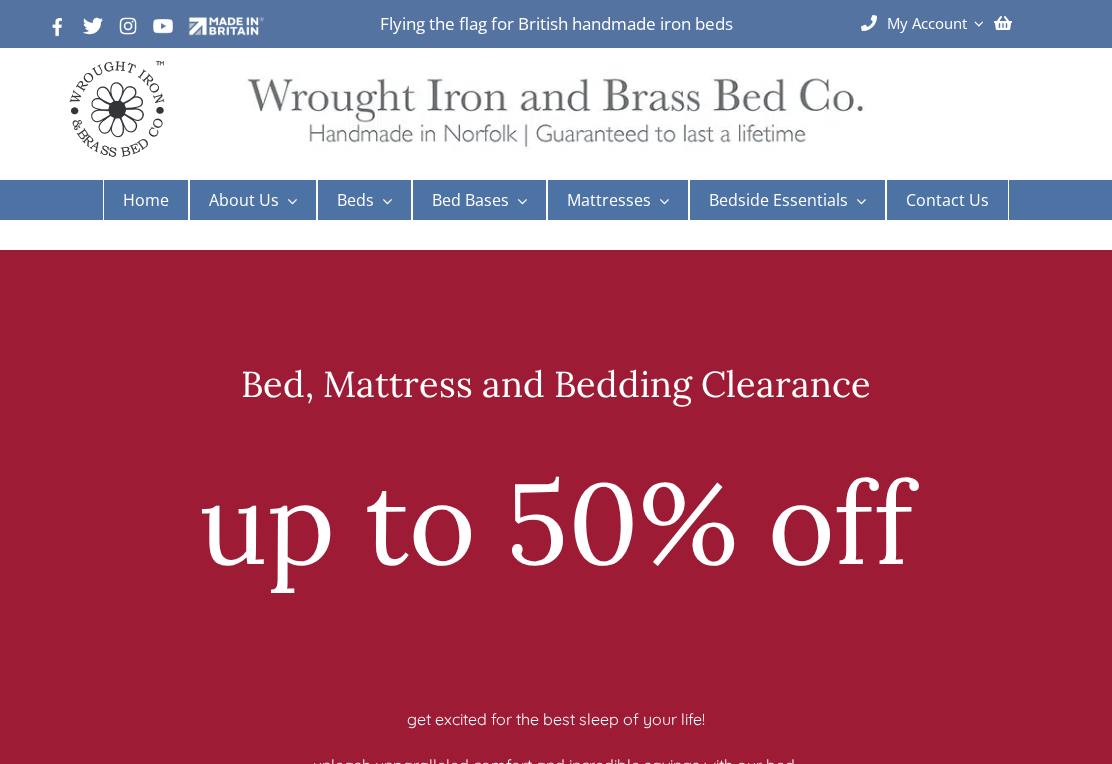 checkbox on "****" 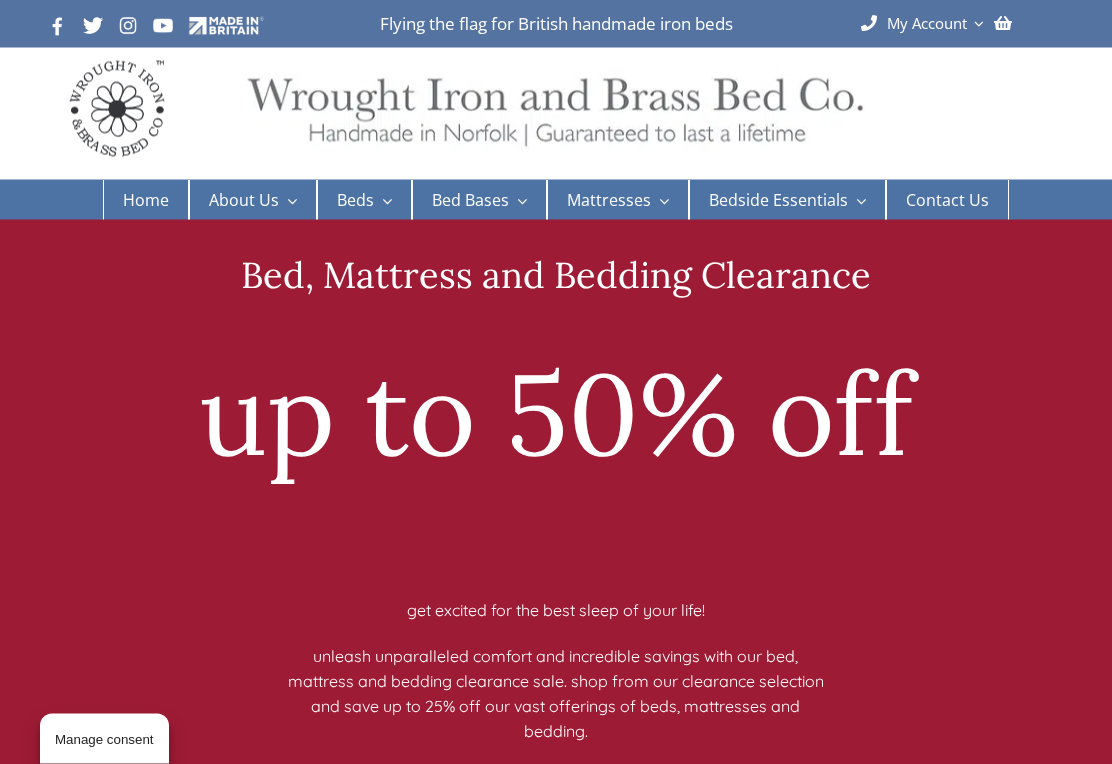 scroll, scrollTop: 0, scrollLeft: 0, axis: both 